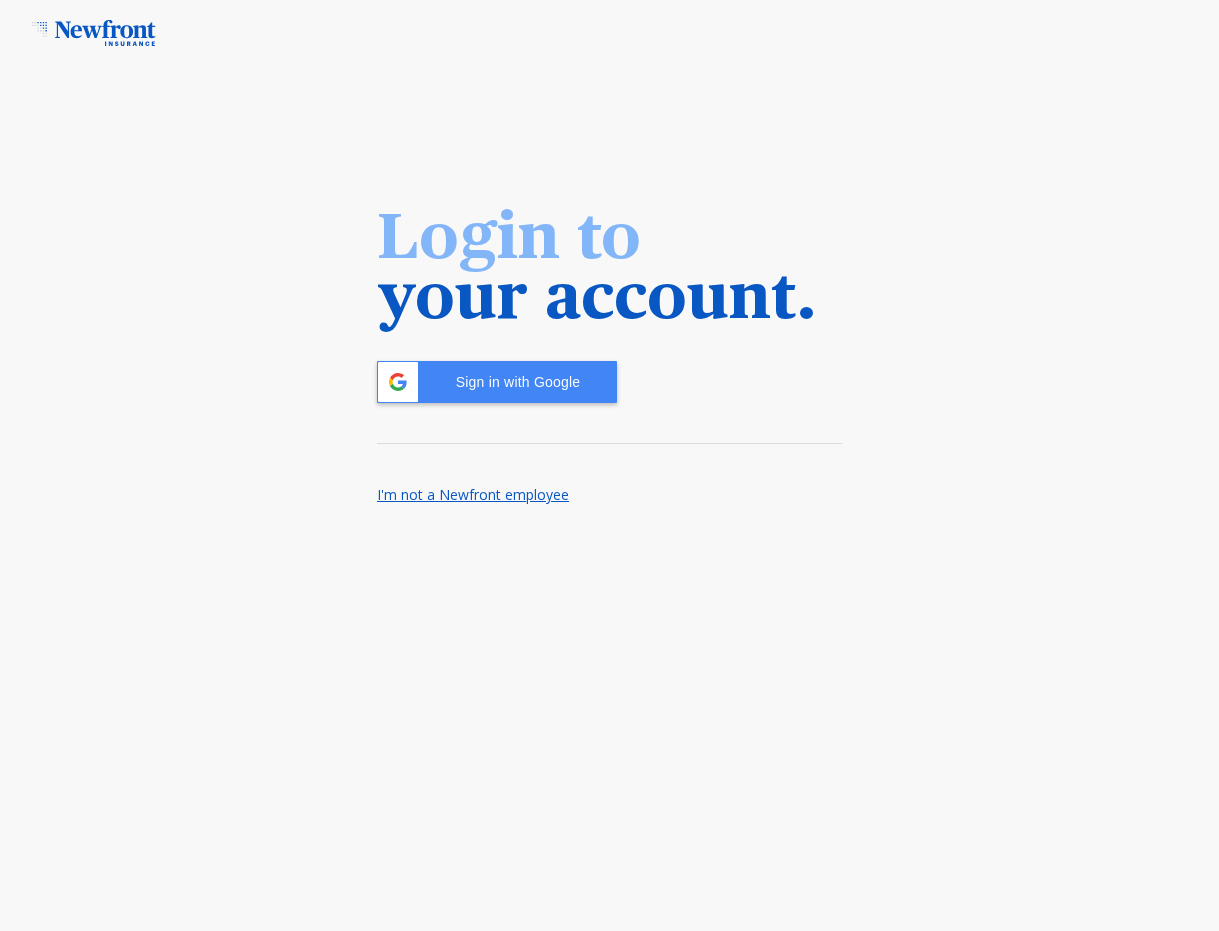 scroll, scrollTop: 0, scrollLeft: 0, axis: both 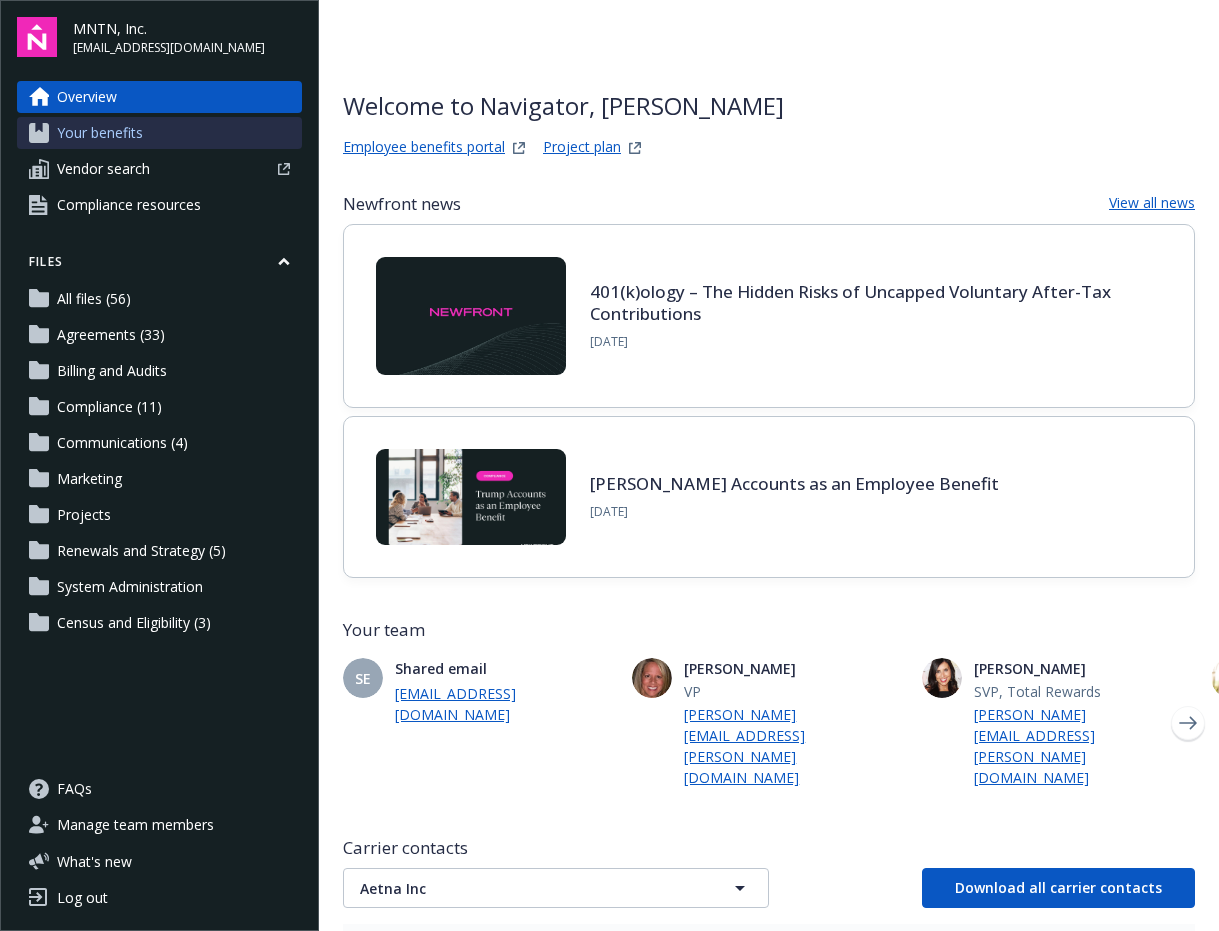 click on "Your benefits" at bounding box center [100, 133] 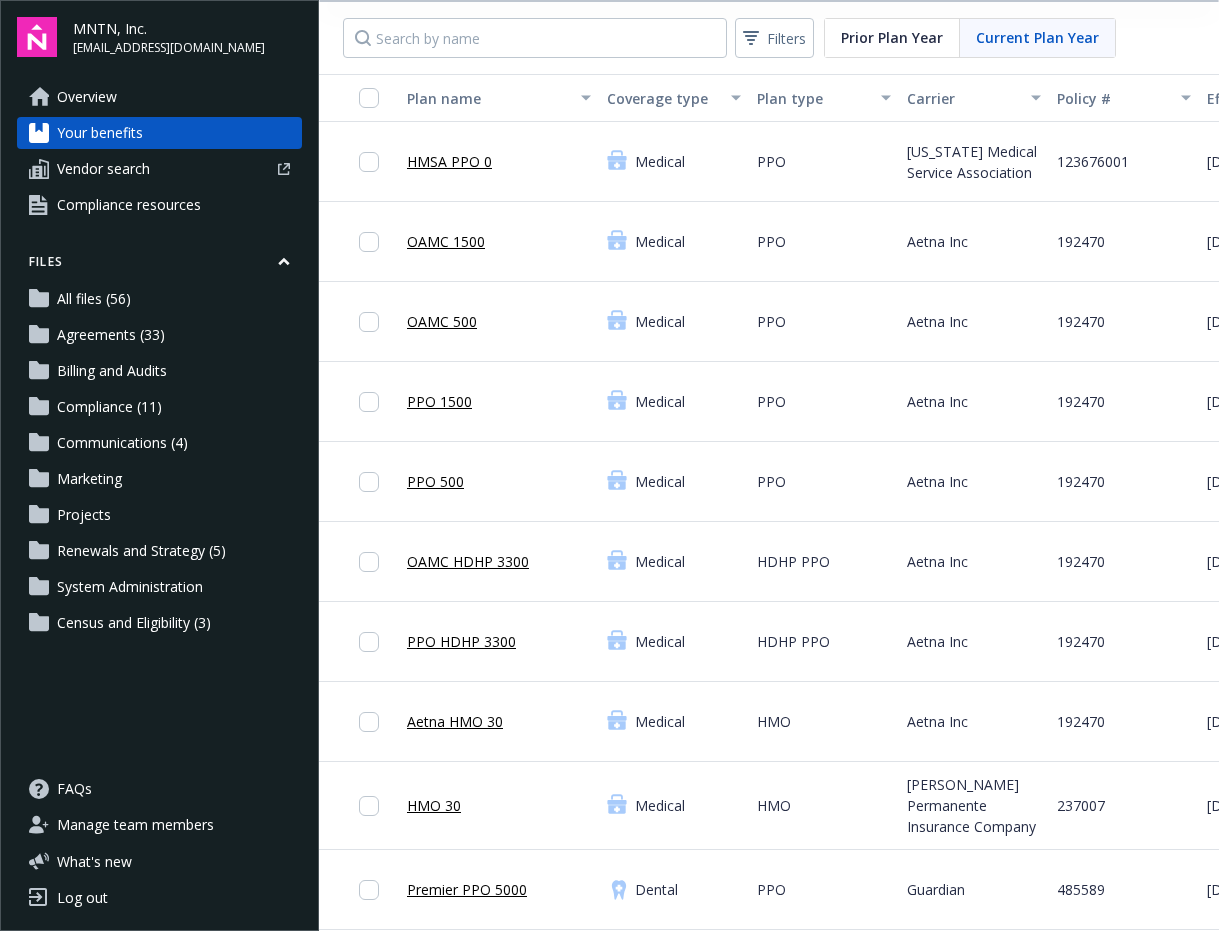 click on "FAQs Manage team members What ' s new 1 Log out" at bounding box center (159, 843) 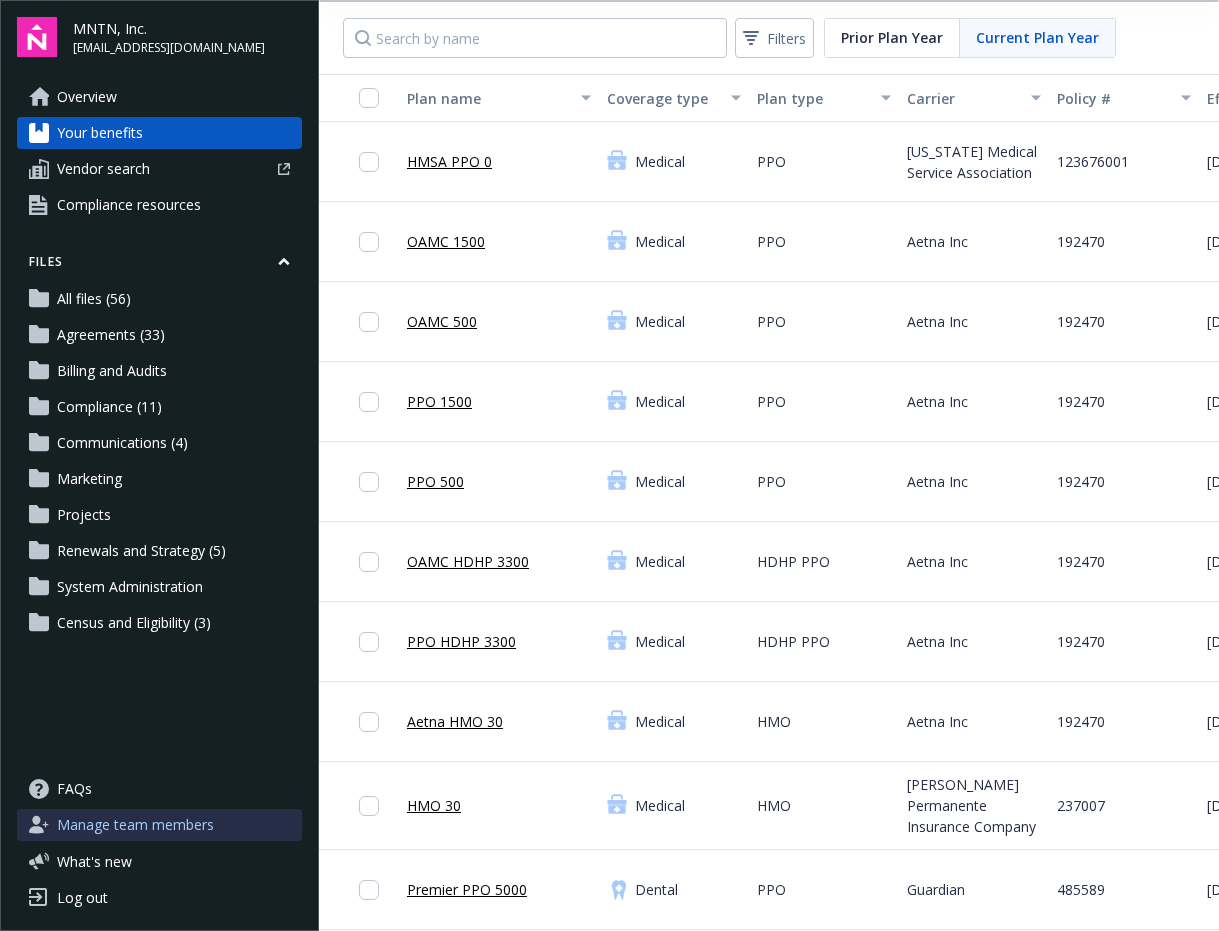 click on "Manage team members" at bounding box center [135, 825] 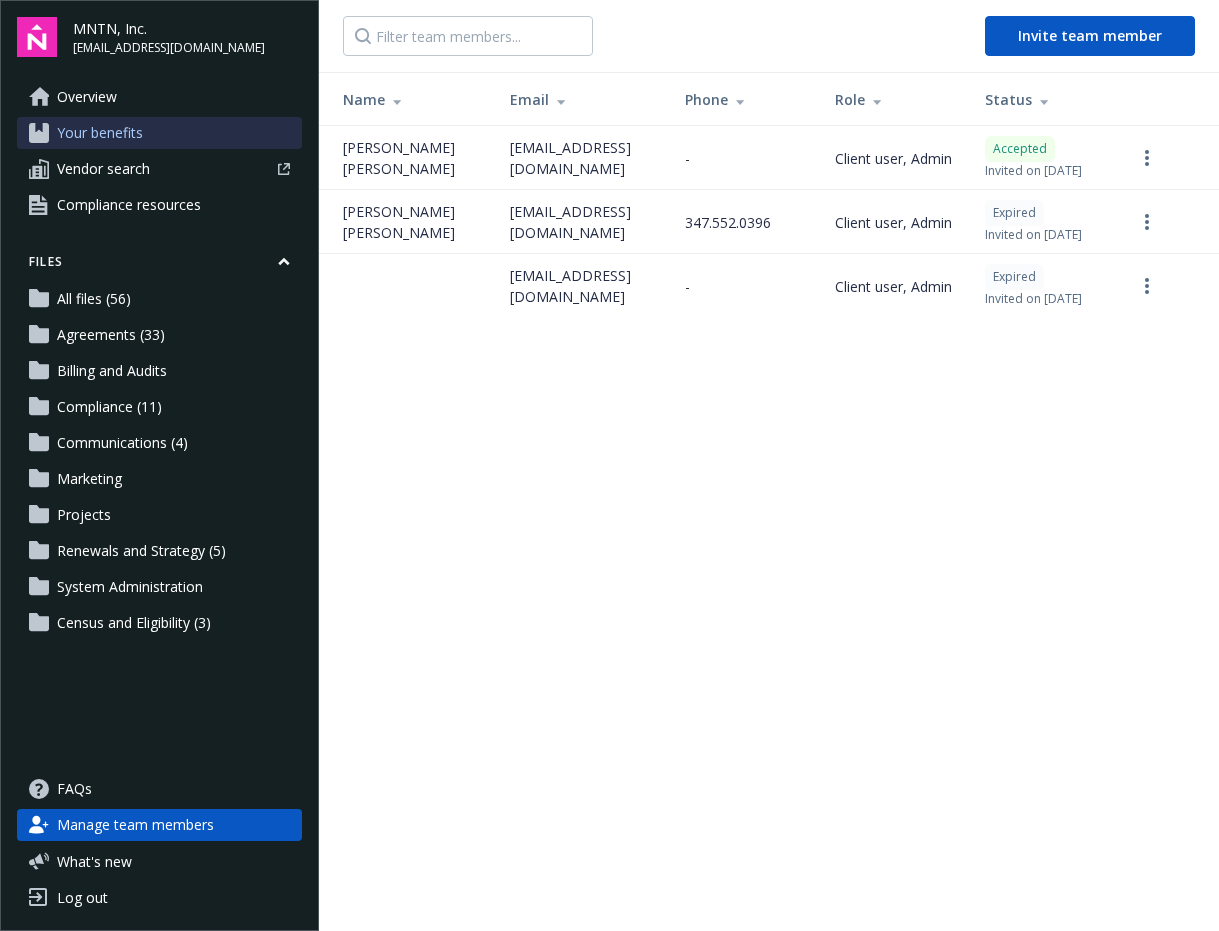 click on "Your benefits" at bounding box center [159, 133] 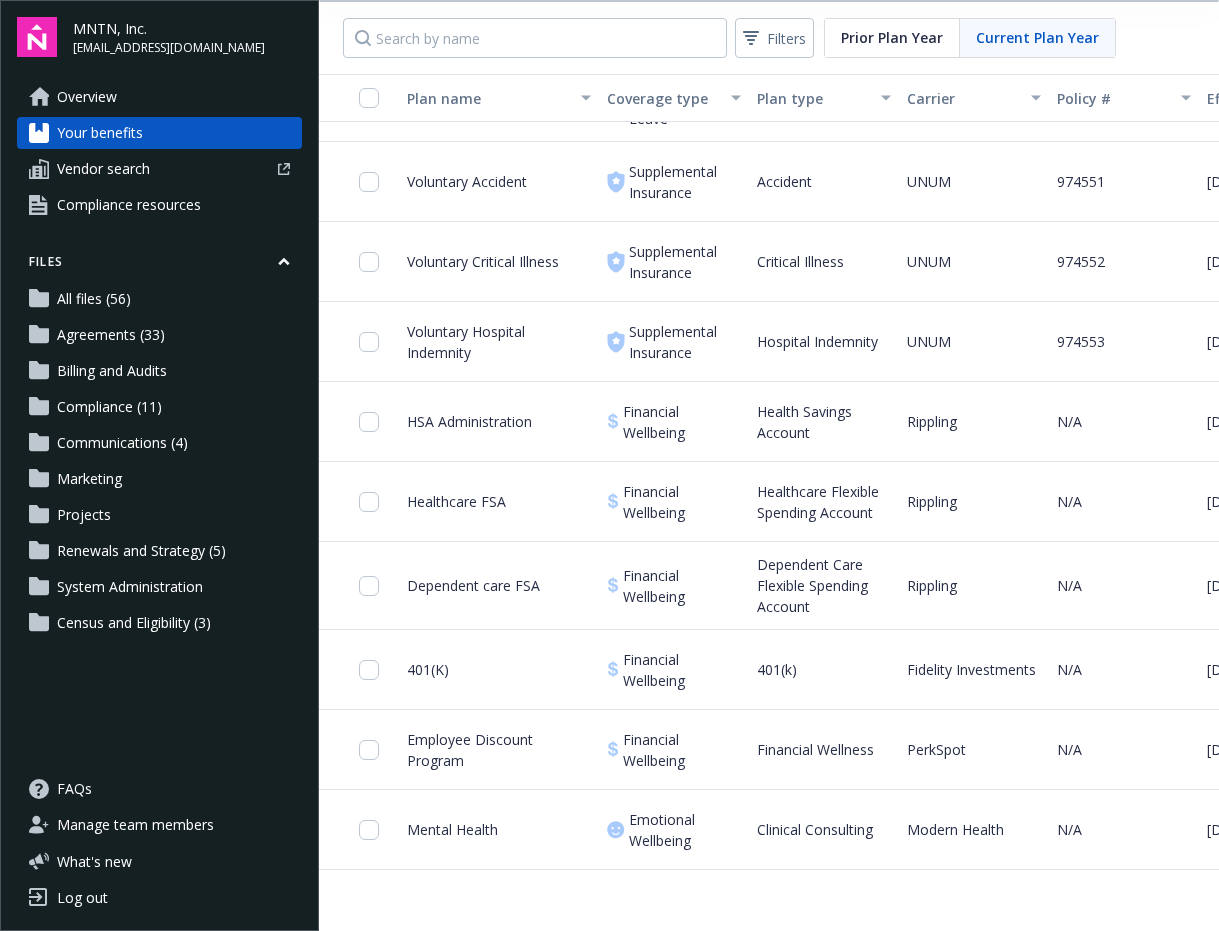 scroll, scrollTop: 2317, scrollLeft: 0, axis: vertical 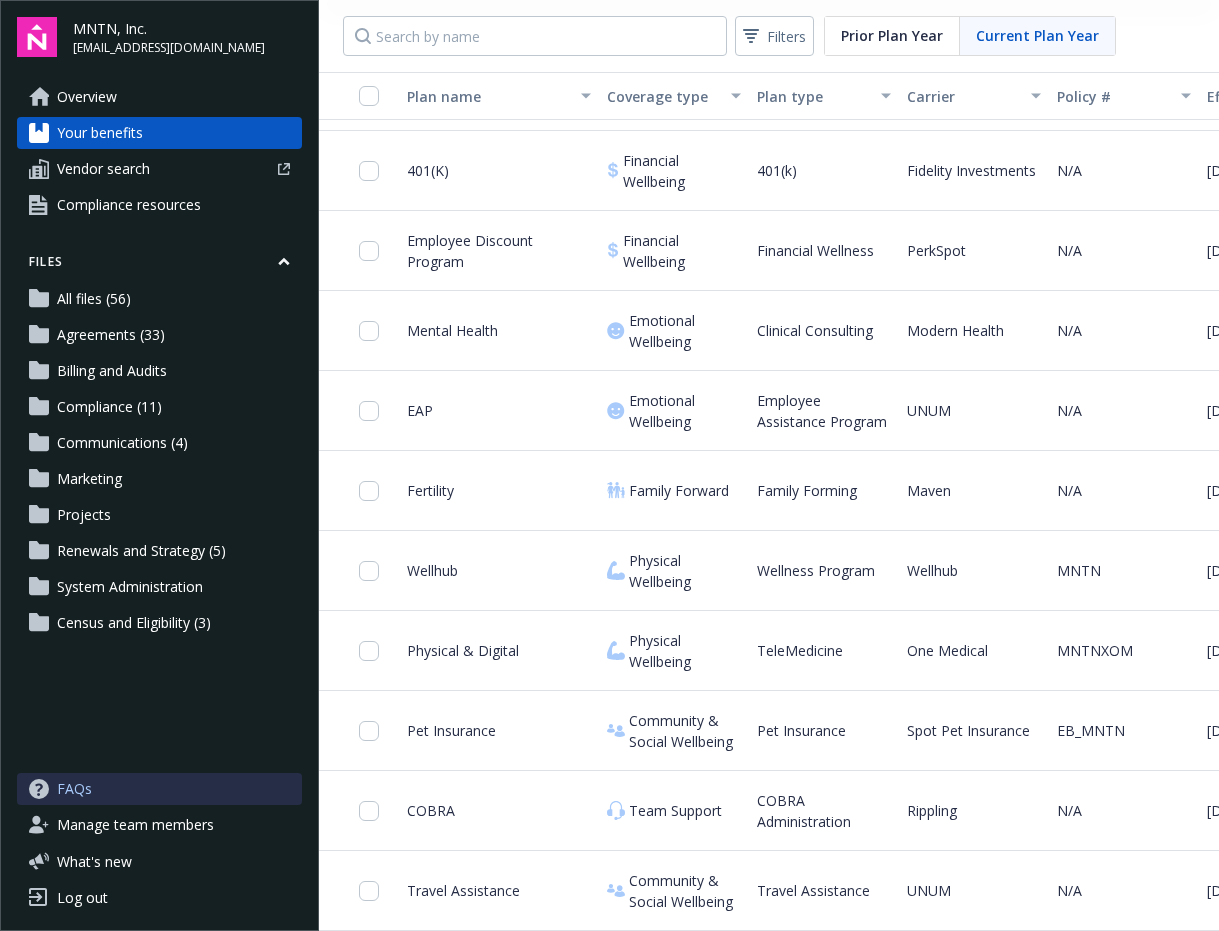click on "FAQs" at bounding box center (159, 789) 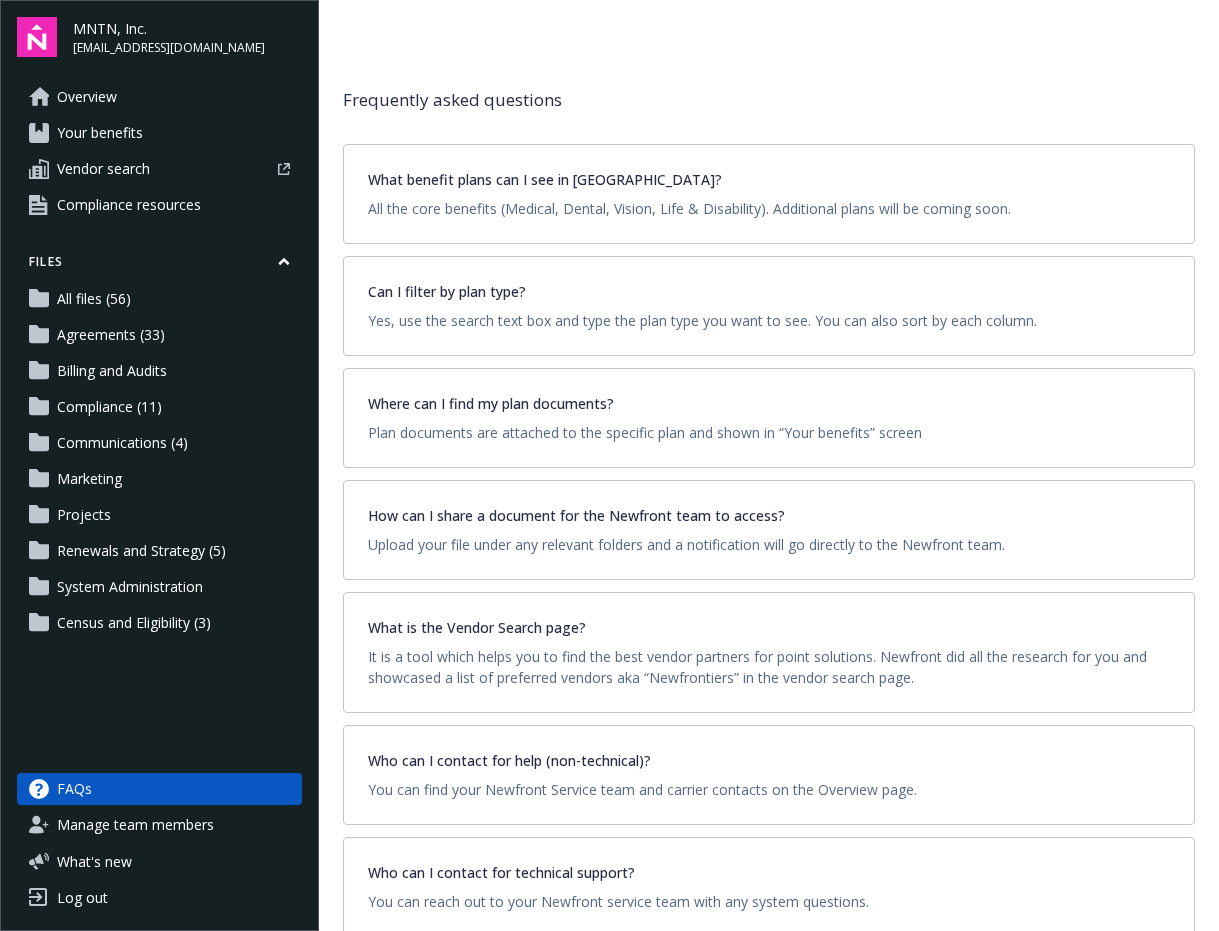 click on "What benefit plans can I see in Navigator?" at bounding box center (769, 179) 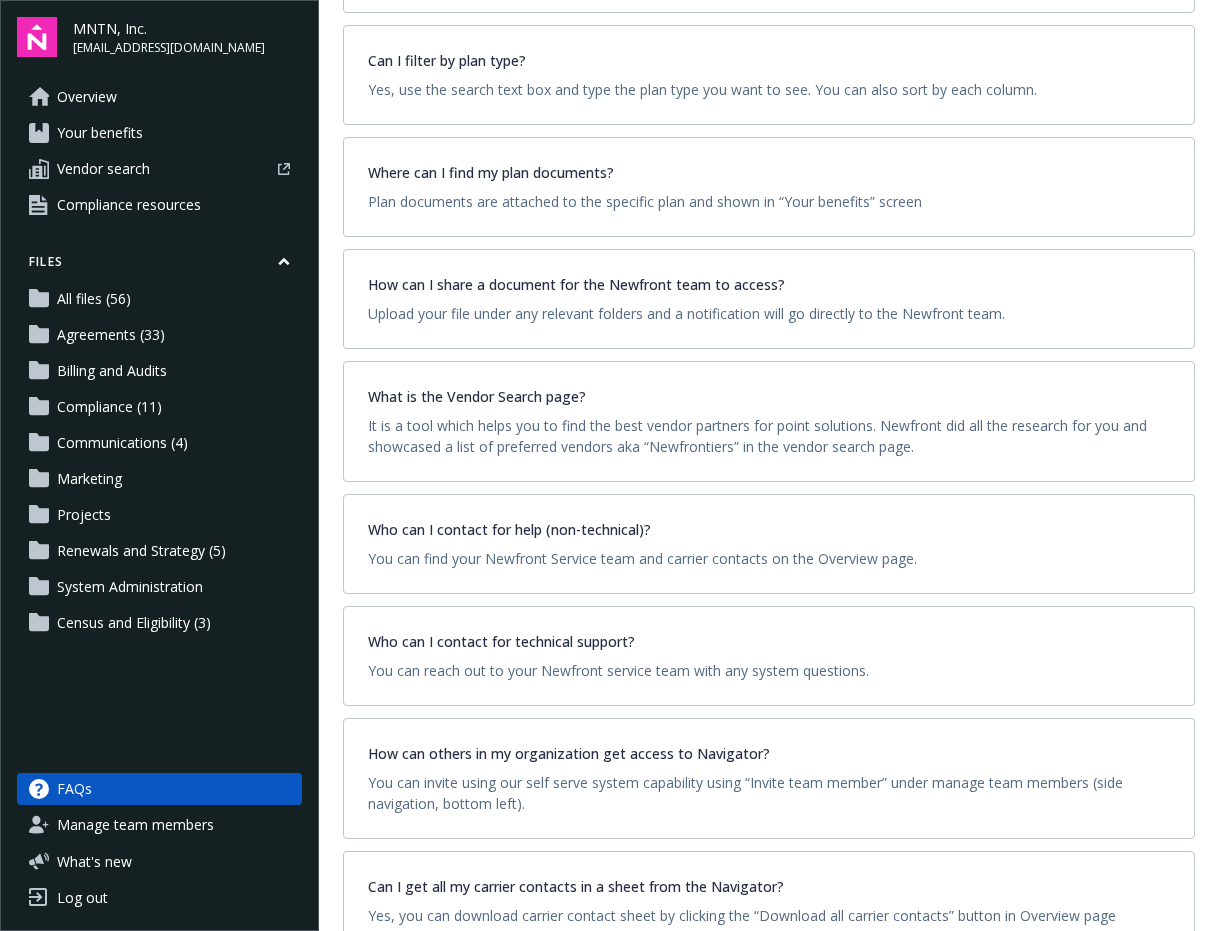 scroll, scrollTop: 392, scrollLeft: 0, axis: vertical 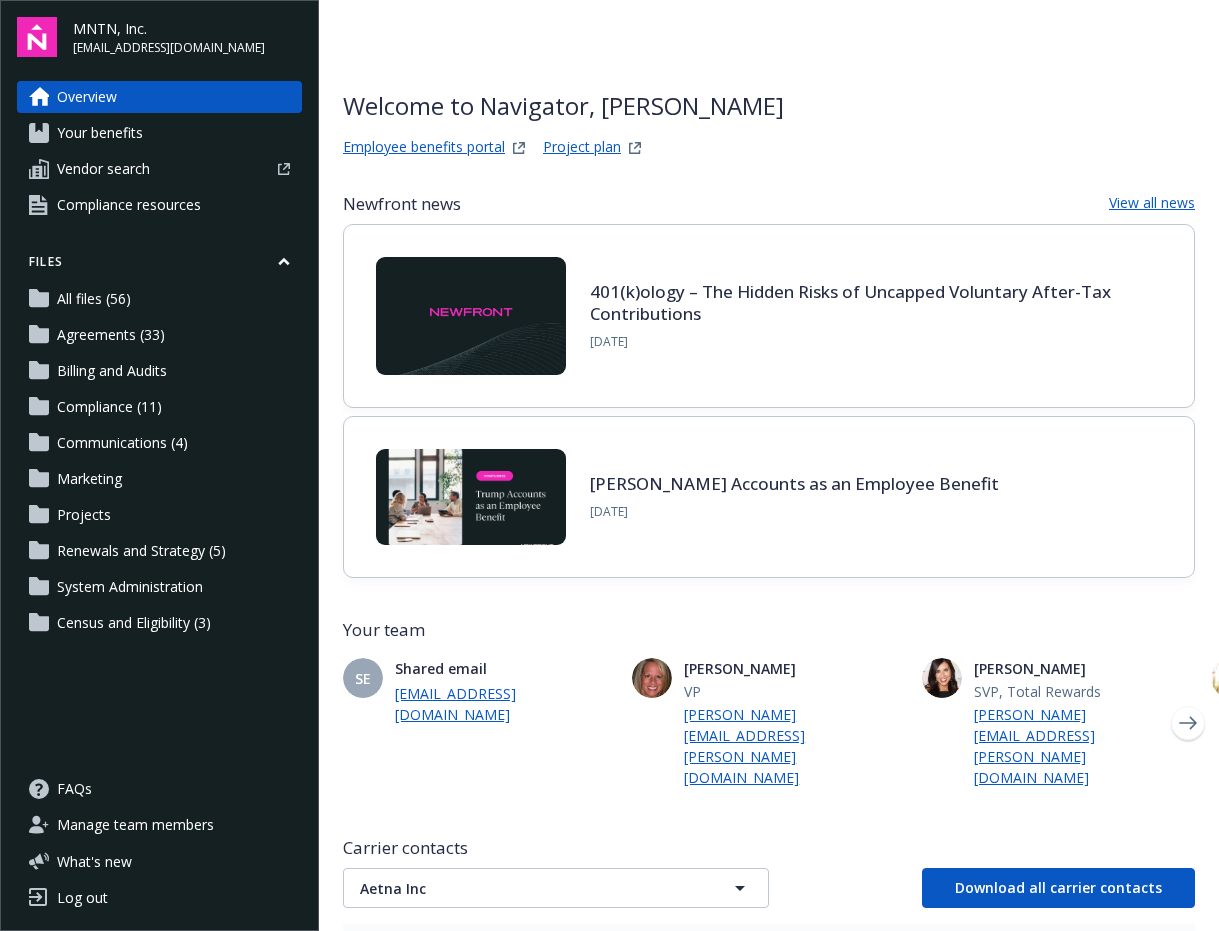 click at bounding box center (471, 497) 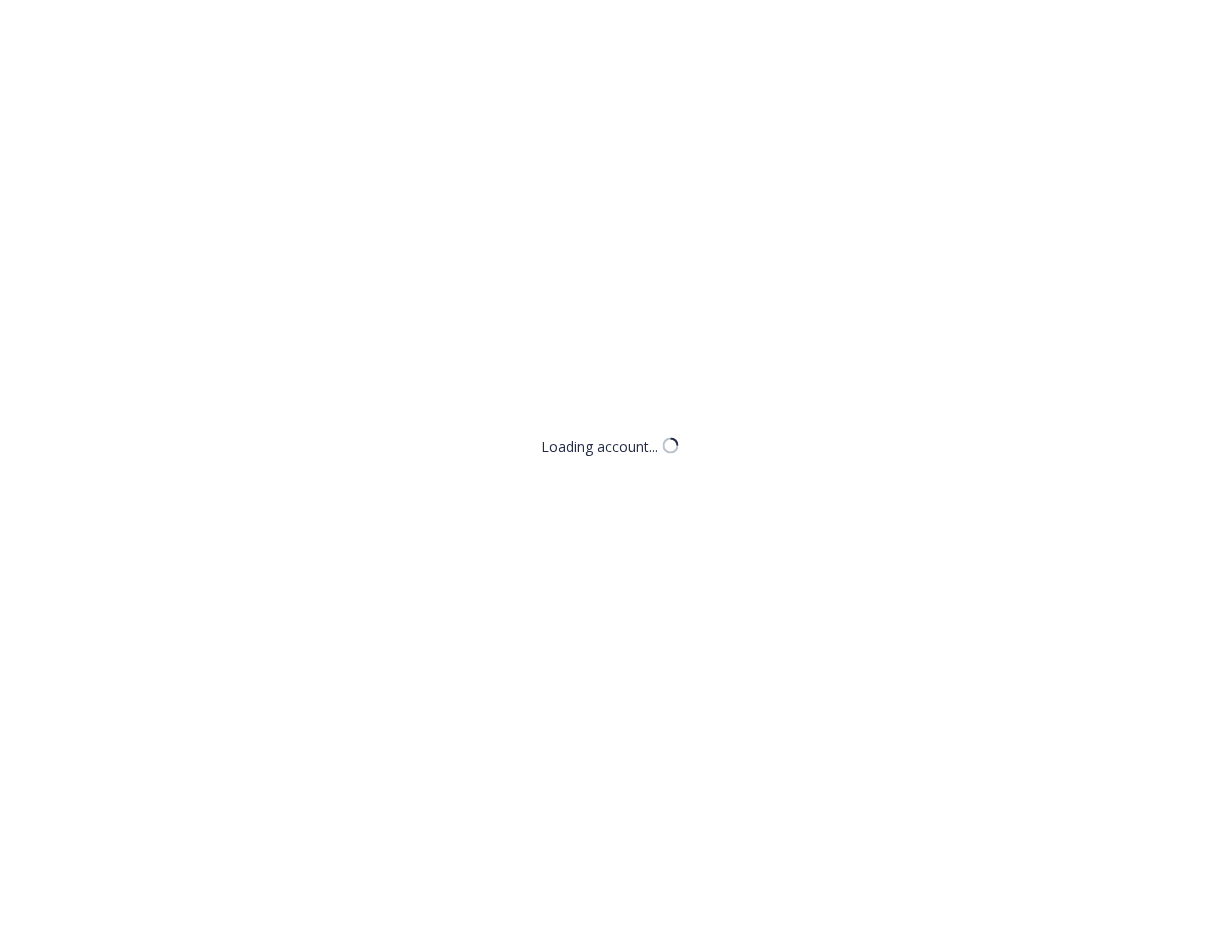 scroll, scrollTop: 0, scrollLeft: 0, axis: both 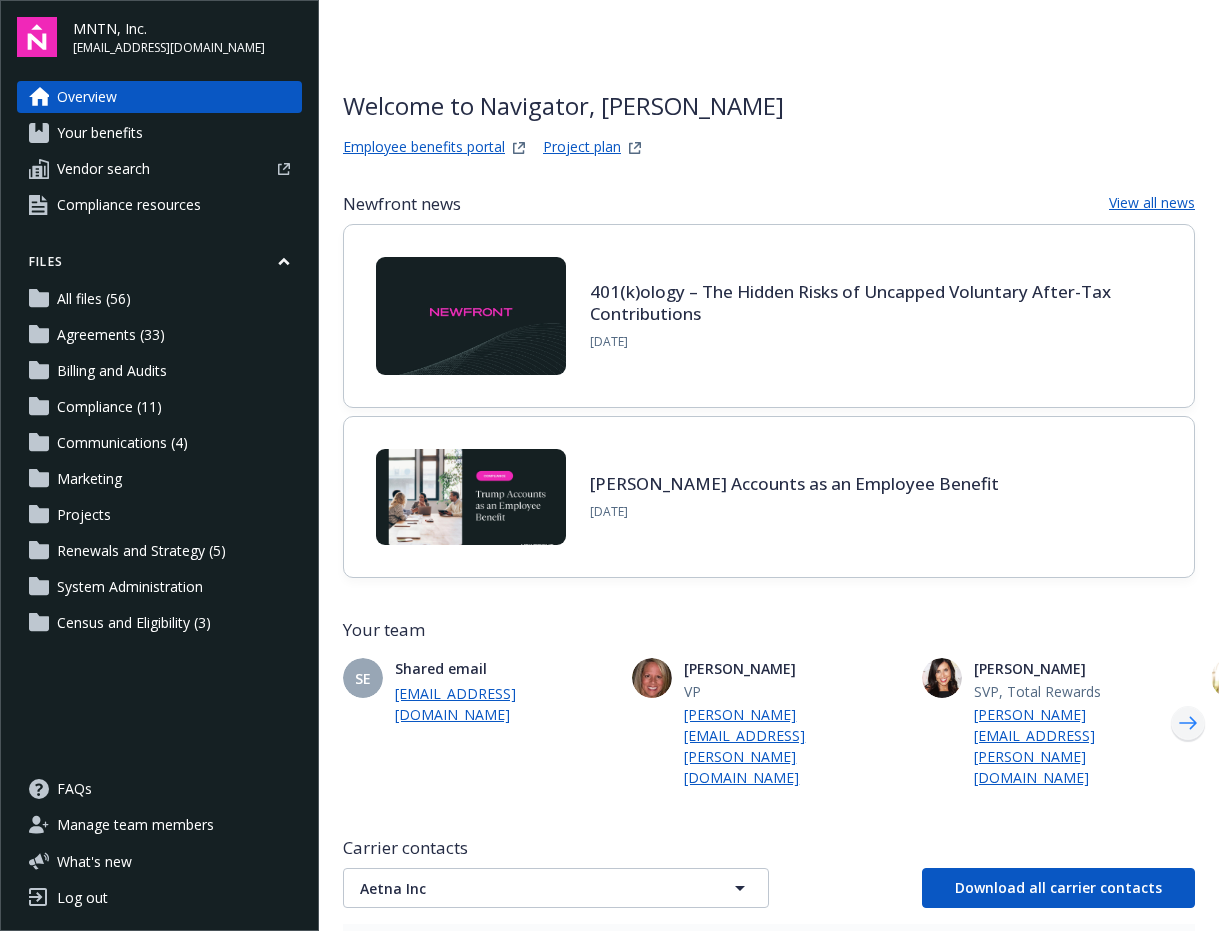 click 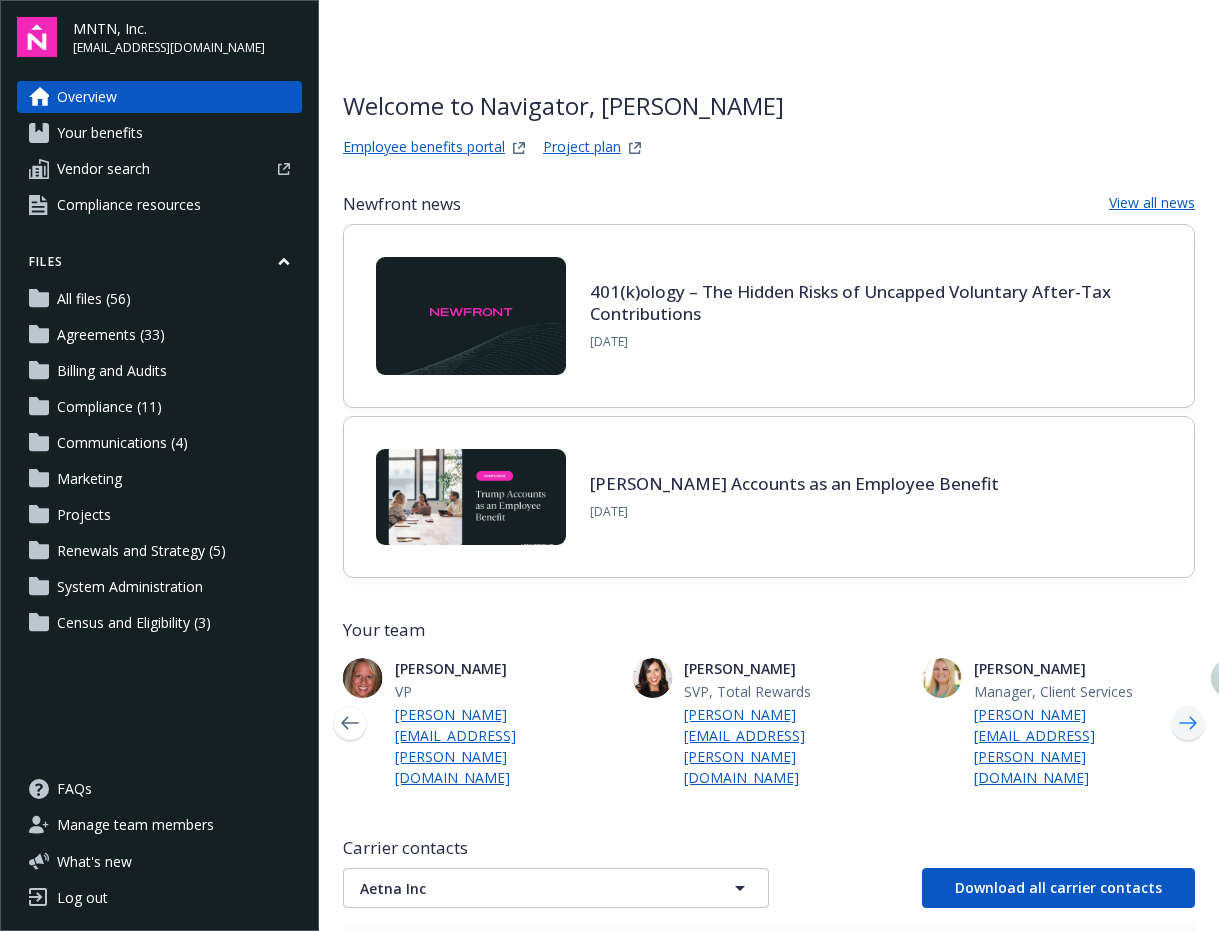 click 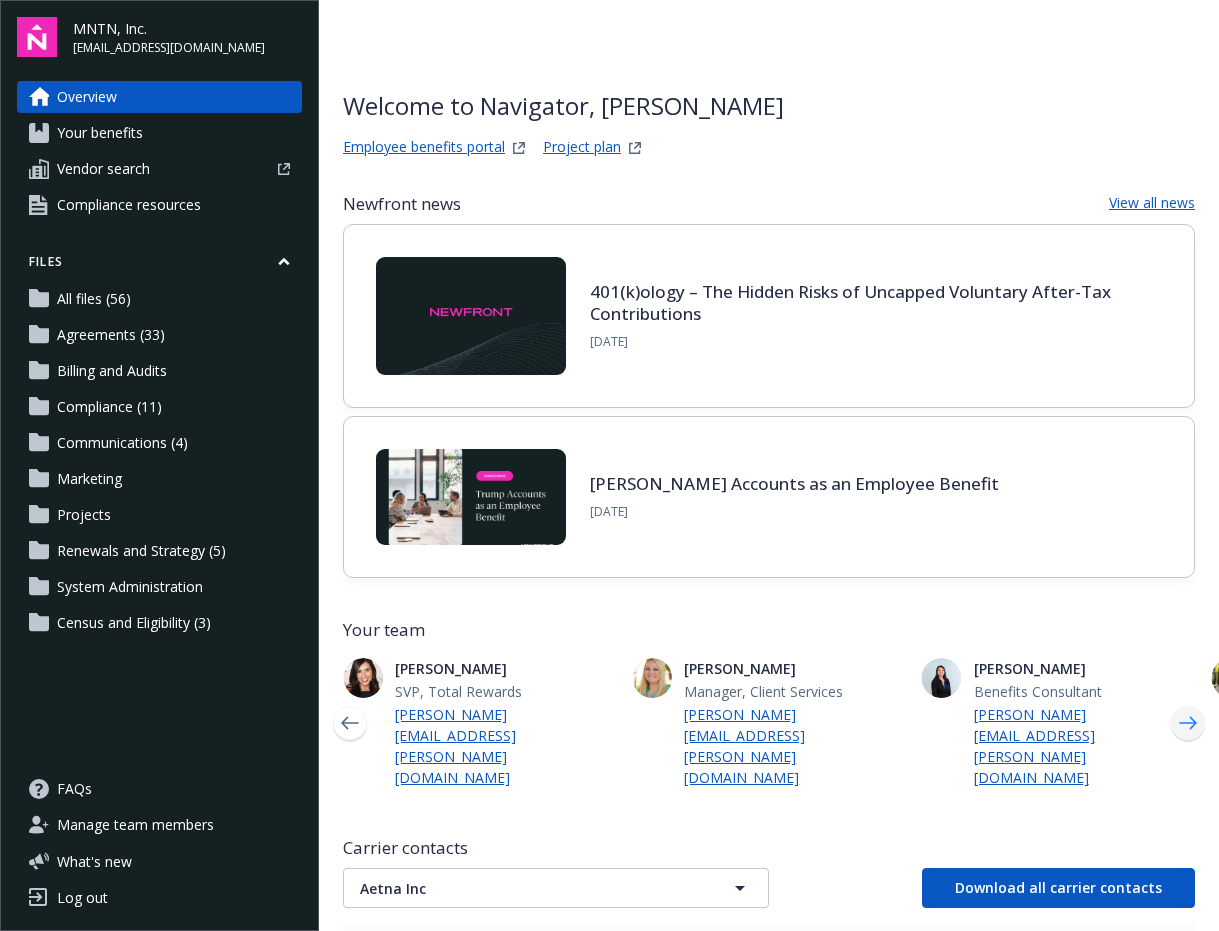 click 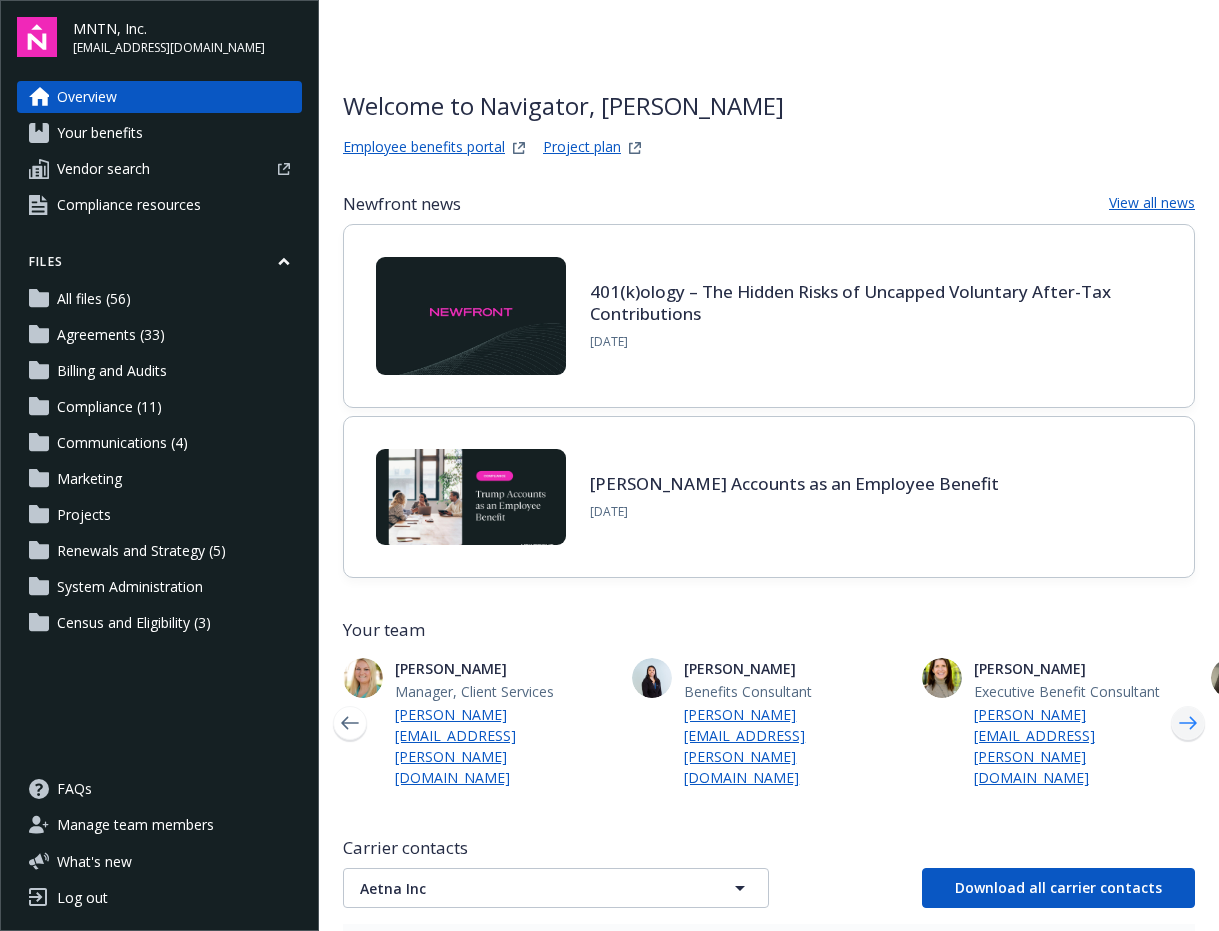 click 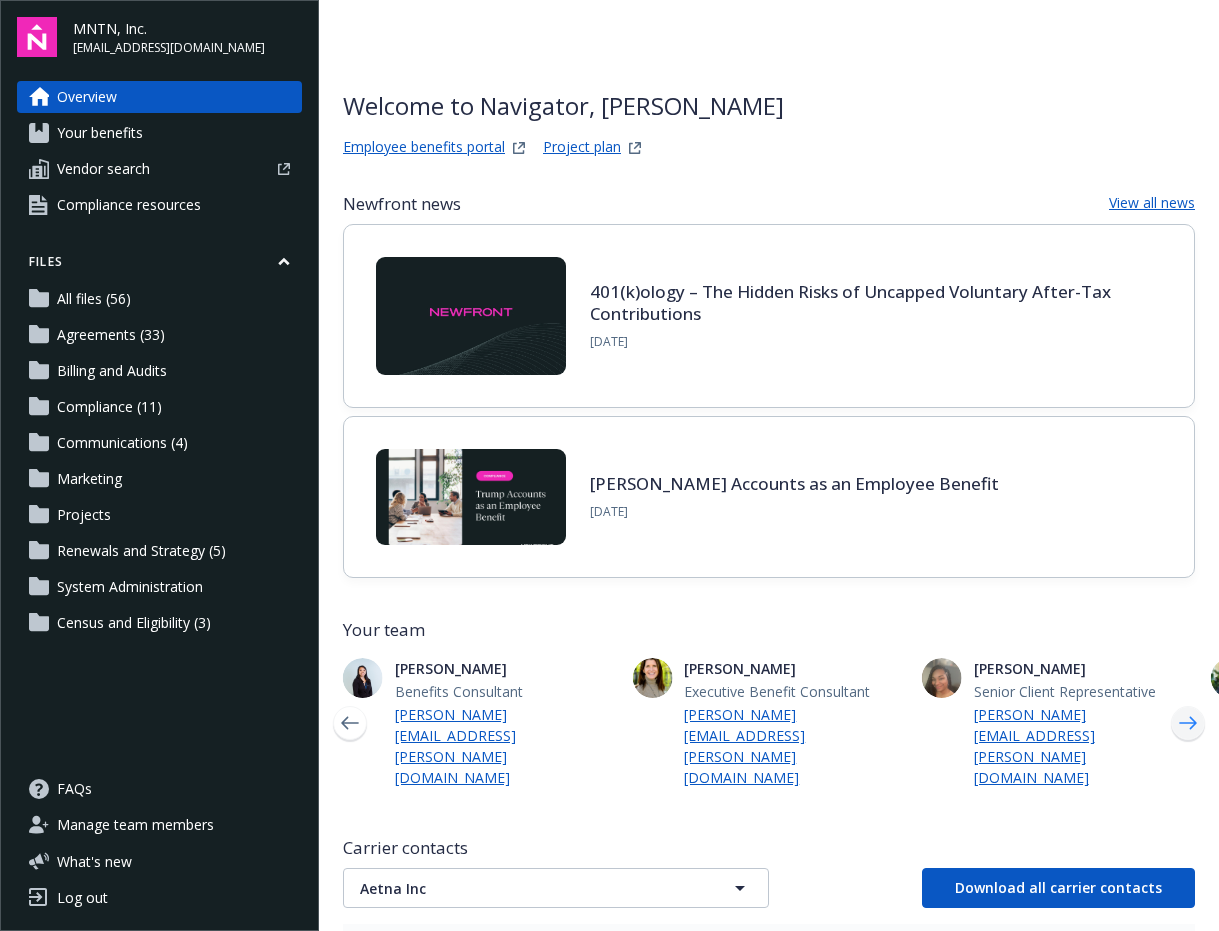 click 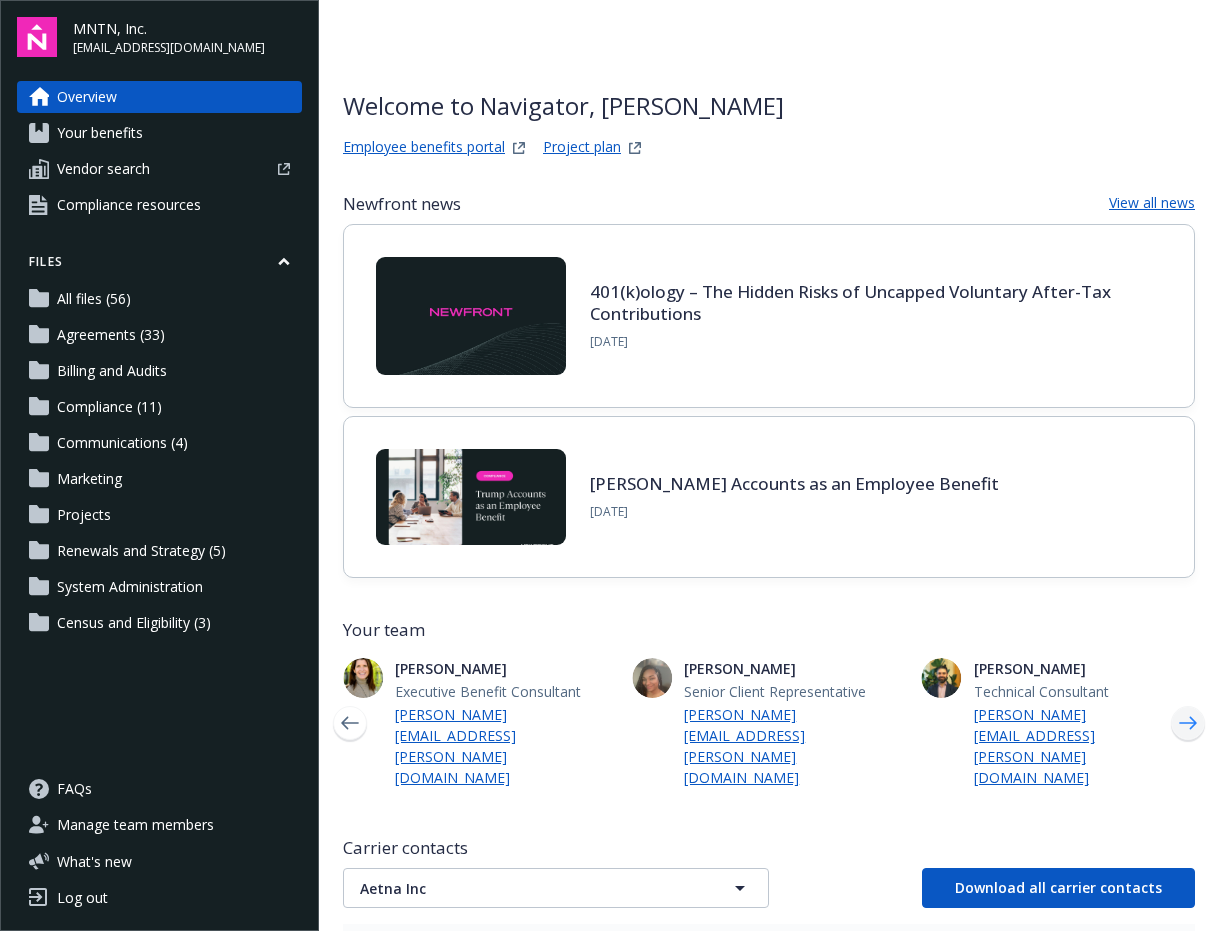 click 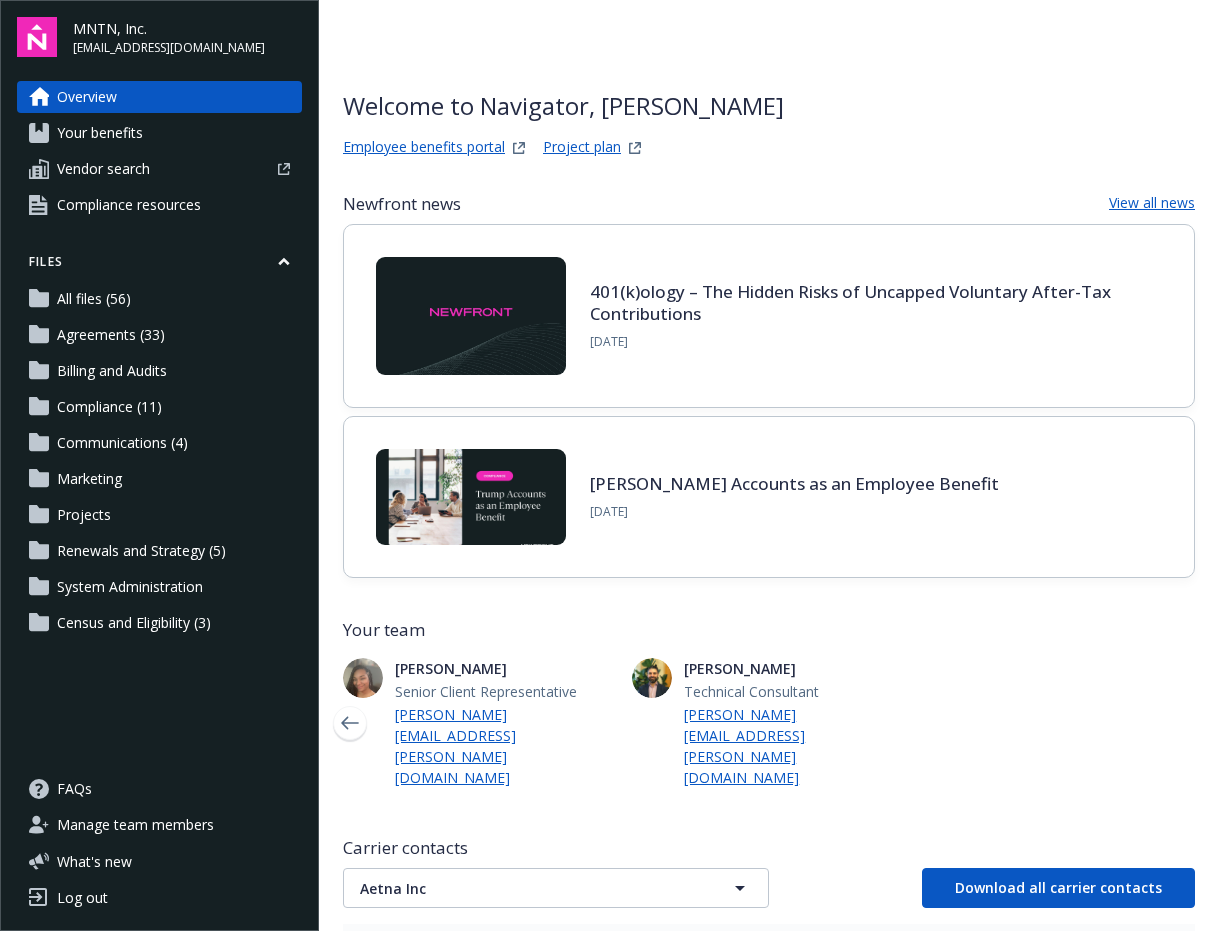 click on "Employee benefits portal" at bounding box center (424, 148) 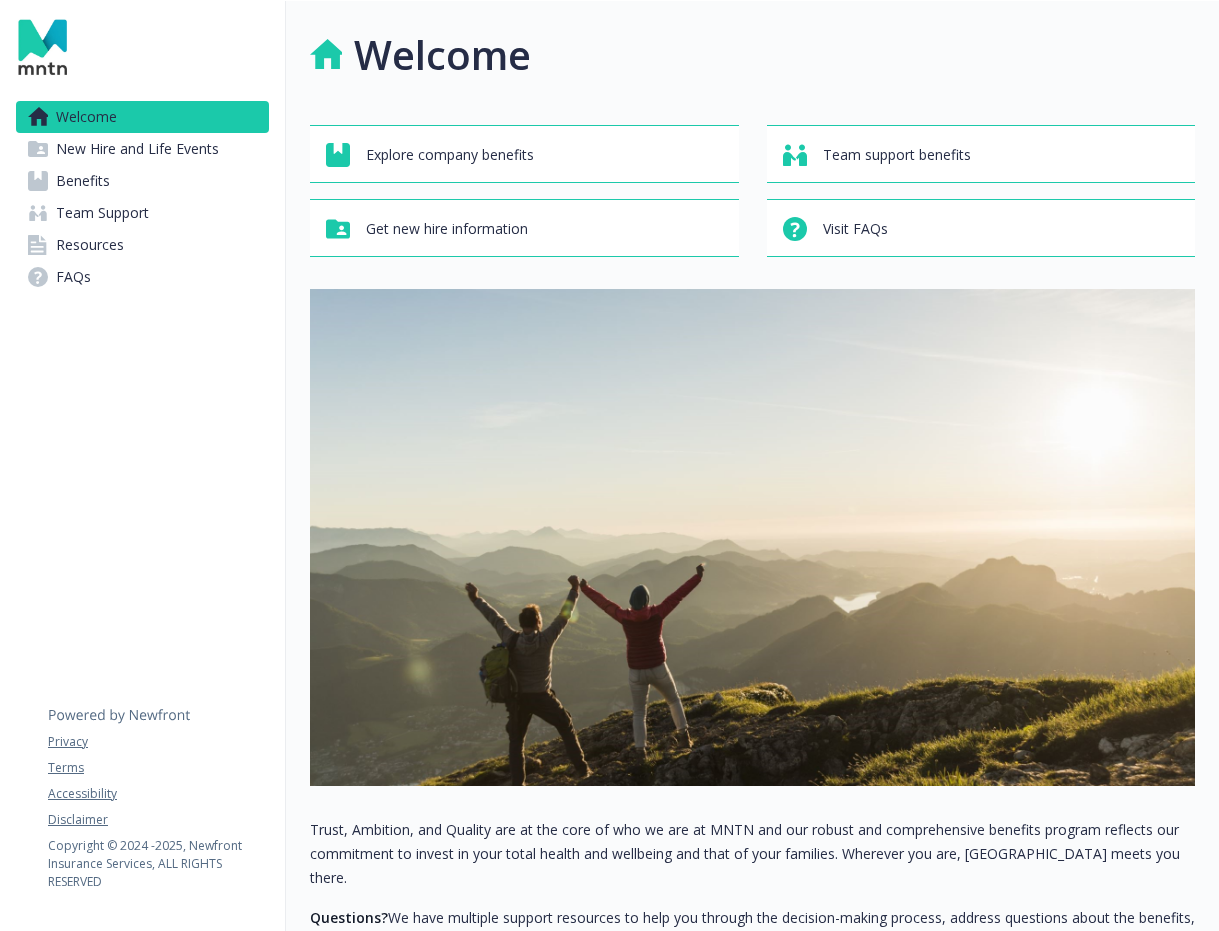 scroll, scrollTop: 0, scrollLeft: 0, axis: both 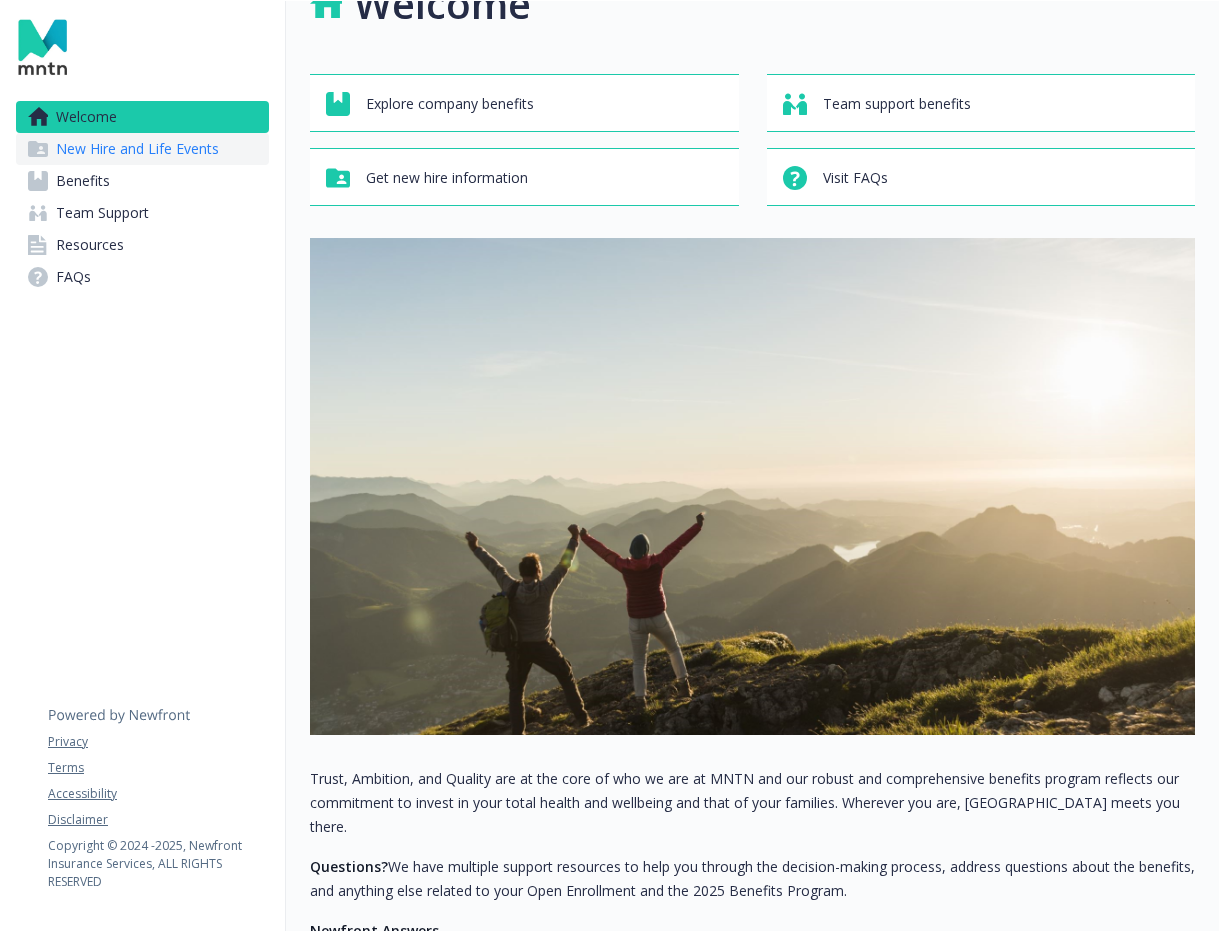 click on "New Hire and Life Events" at bounding box center [137, 149] 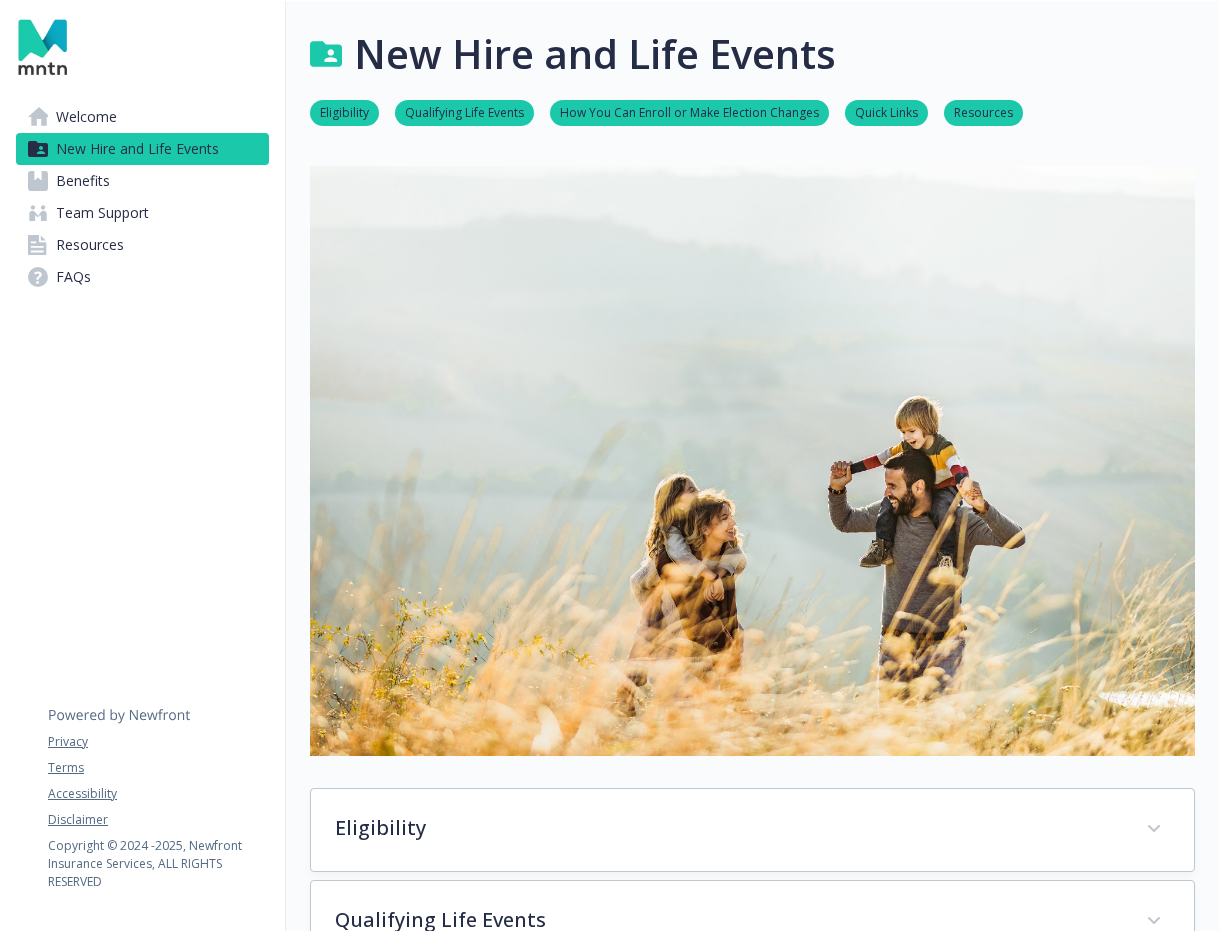 scroll, scrollTop: 51, scrollLeft: 0, axis: vertical 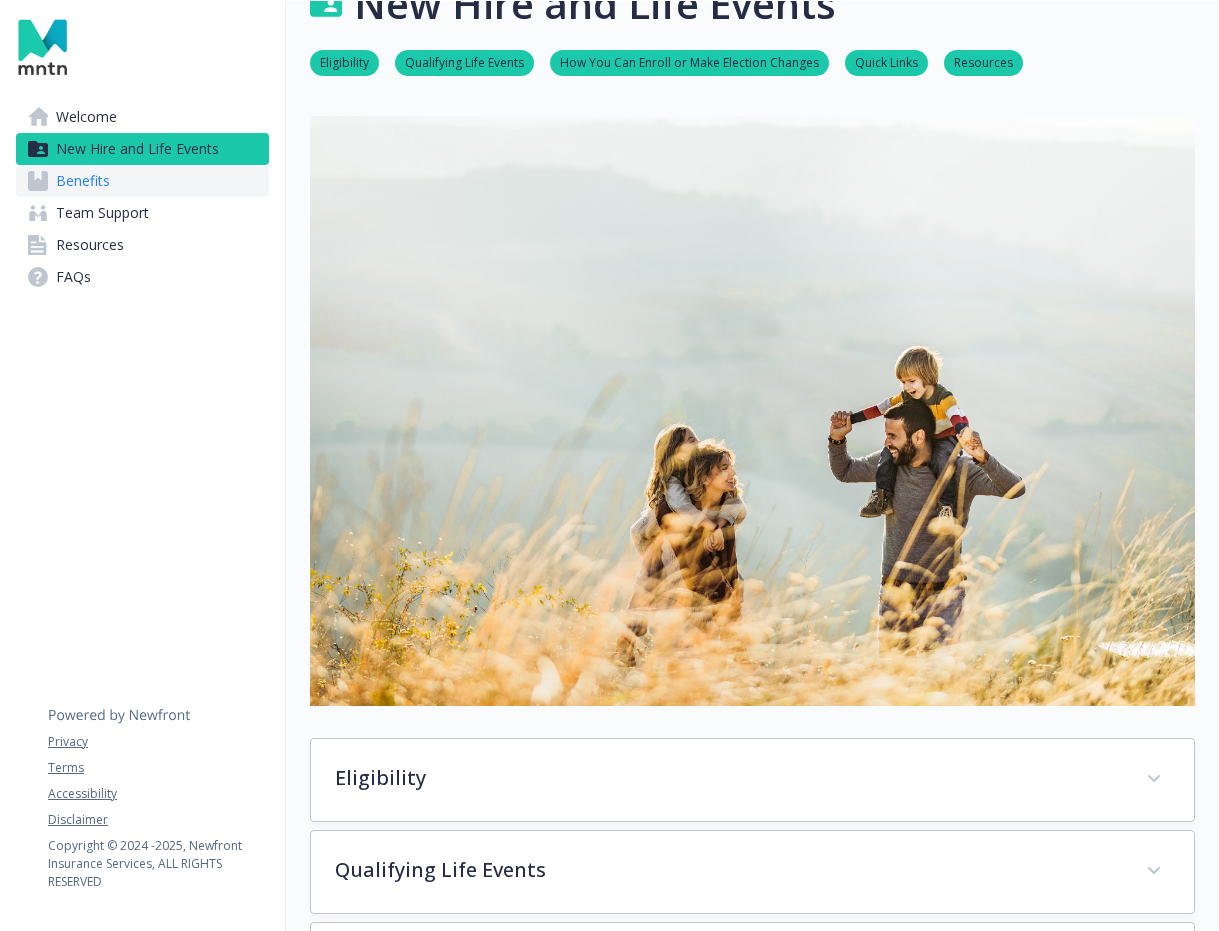 click on "Benefits" at bounding box center [142, 181] 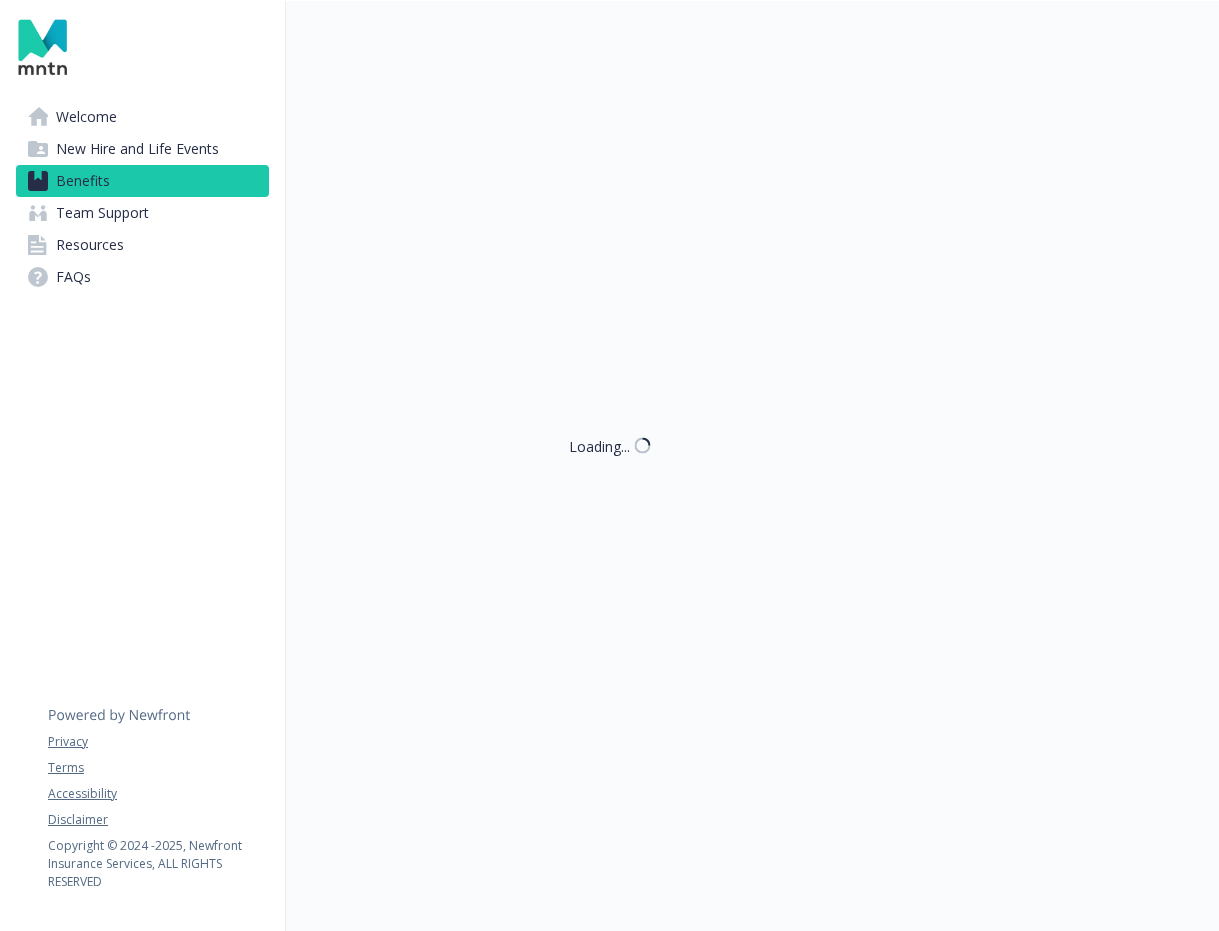 scroll, scrollTop: 51, scrollLeft: 0, axis: vertical 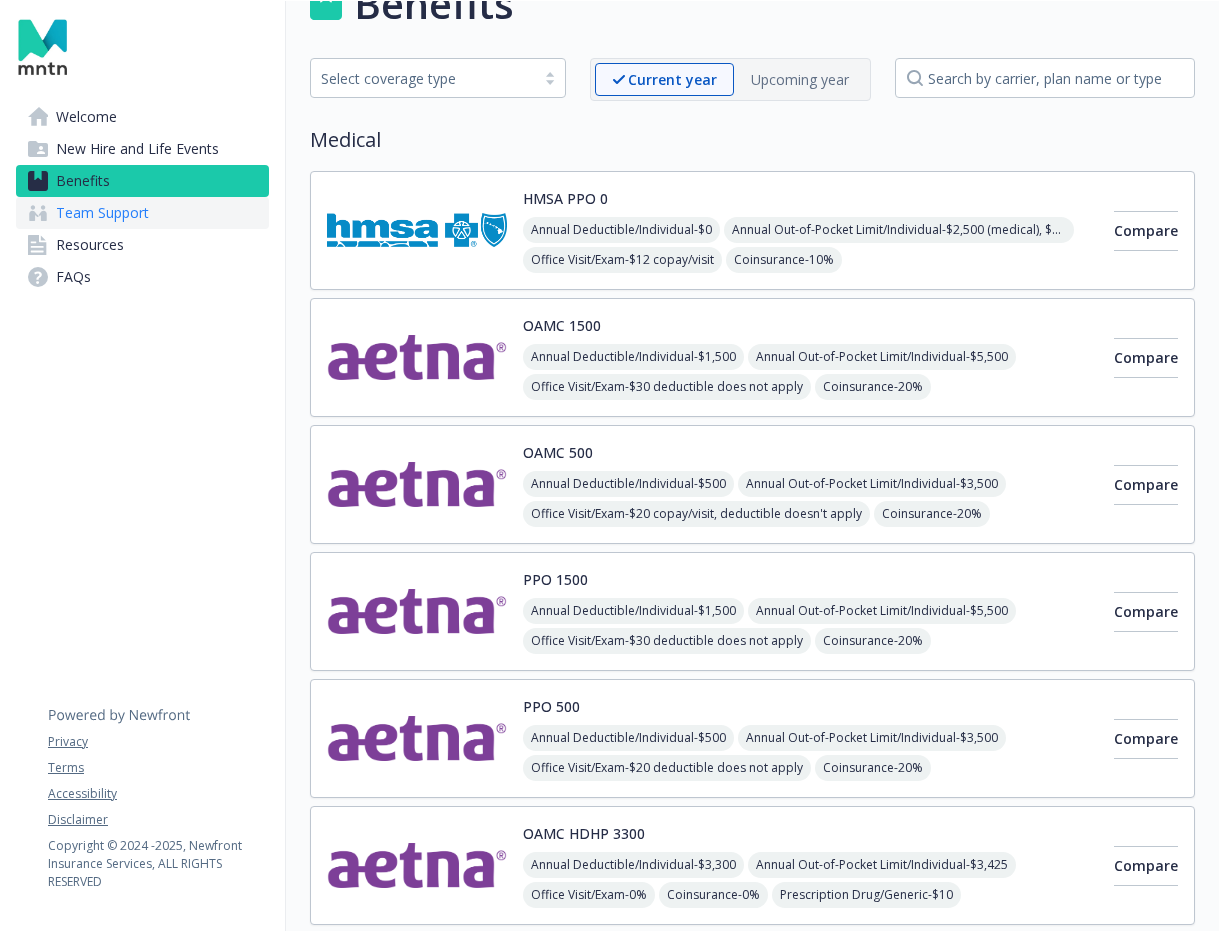 click on "Team Support" at bounding box center (142, 213) 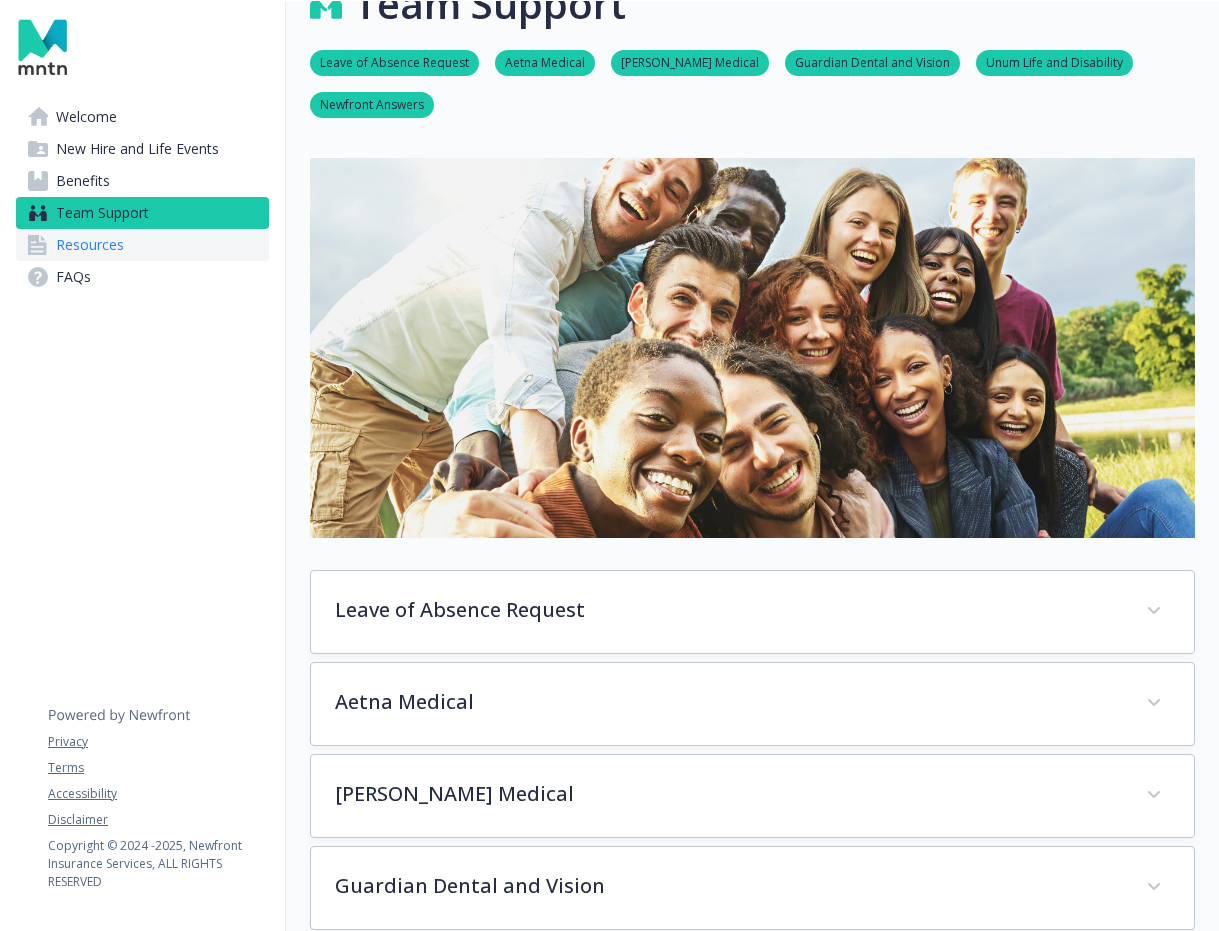 click on "Resources" at bounding box center (142, 245) 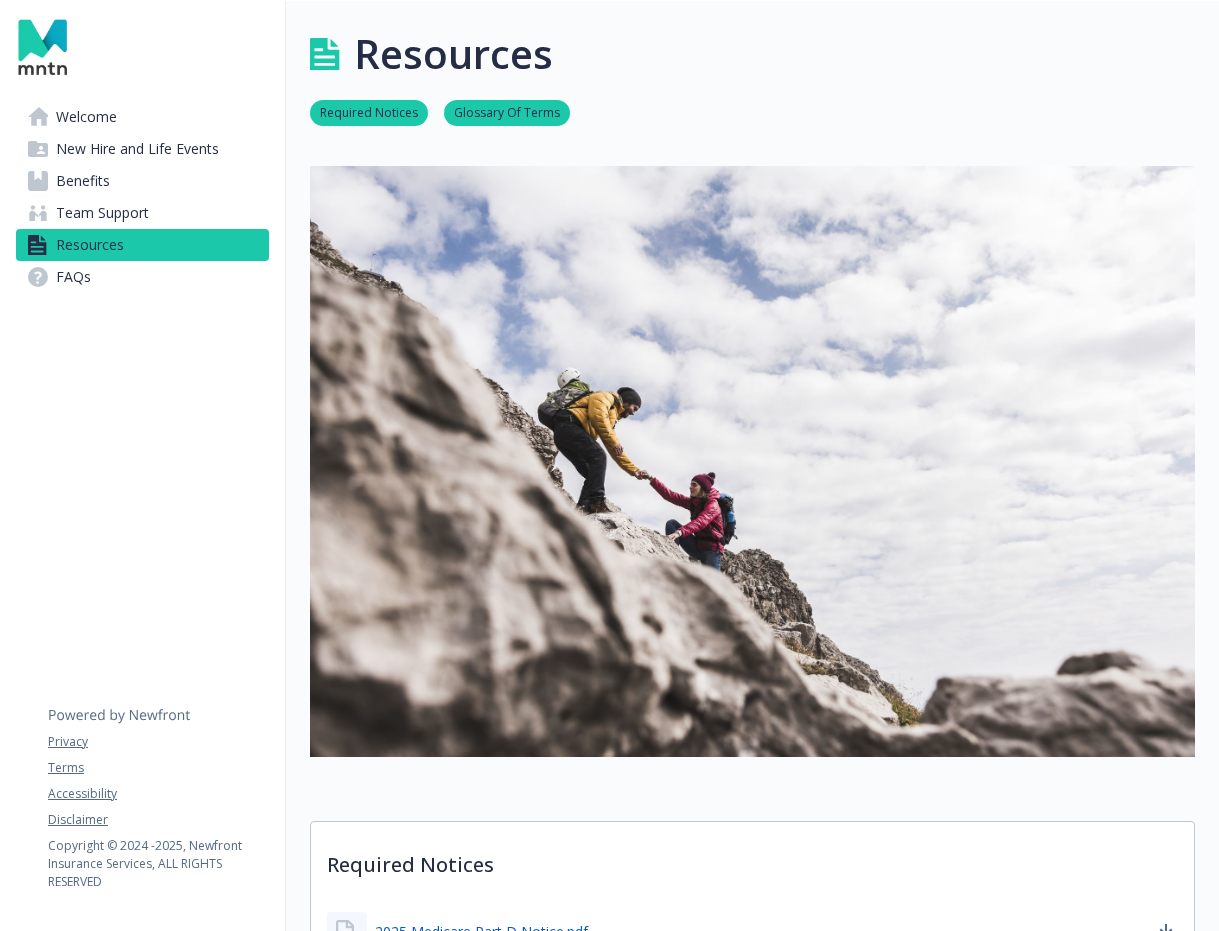 scroll, scrollTop: 51, scrollLeft: 0, axis: vertical 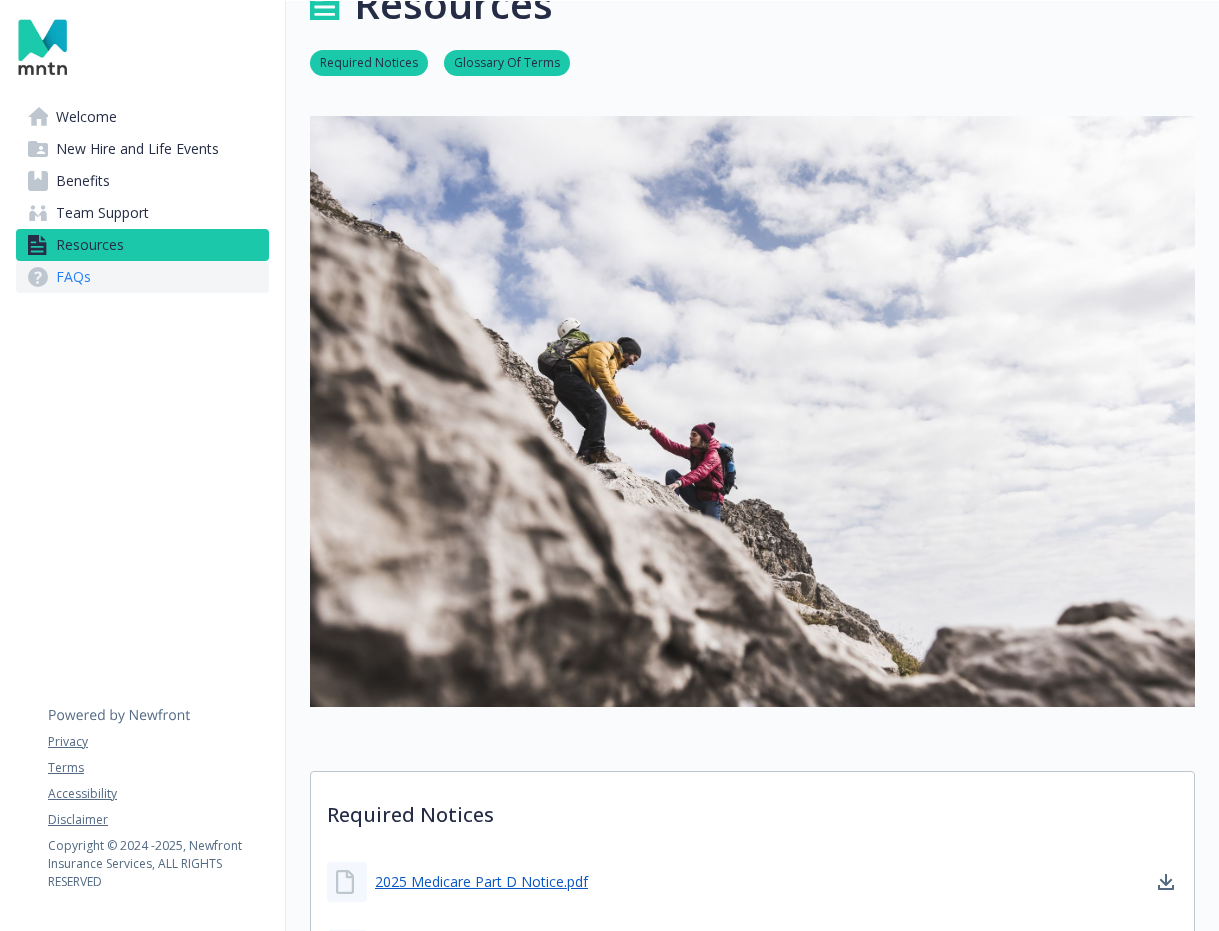 click on "FAQs" at bounding box center [142, 277] 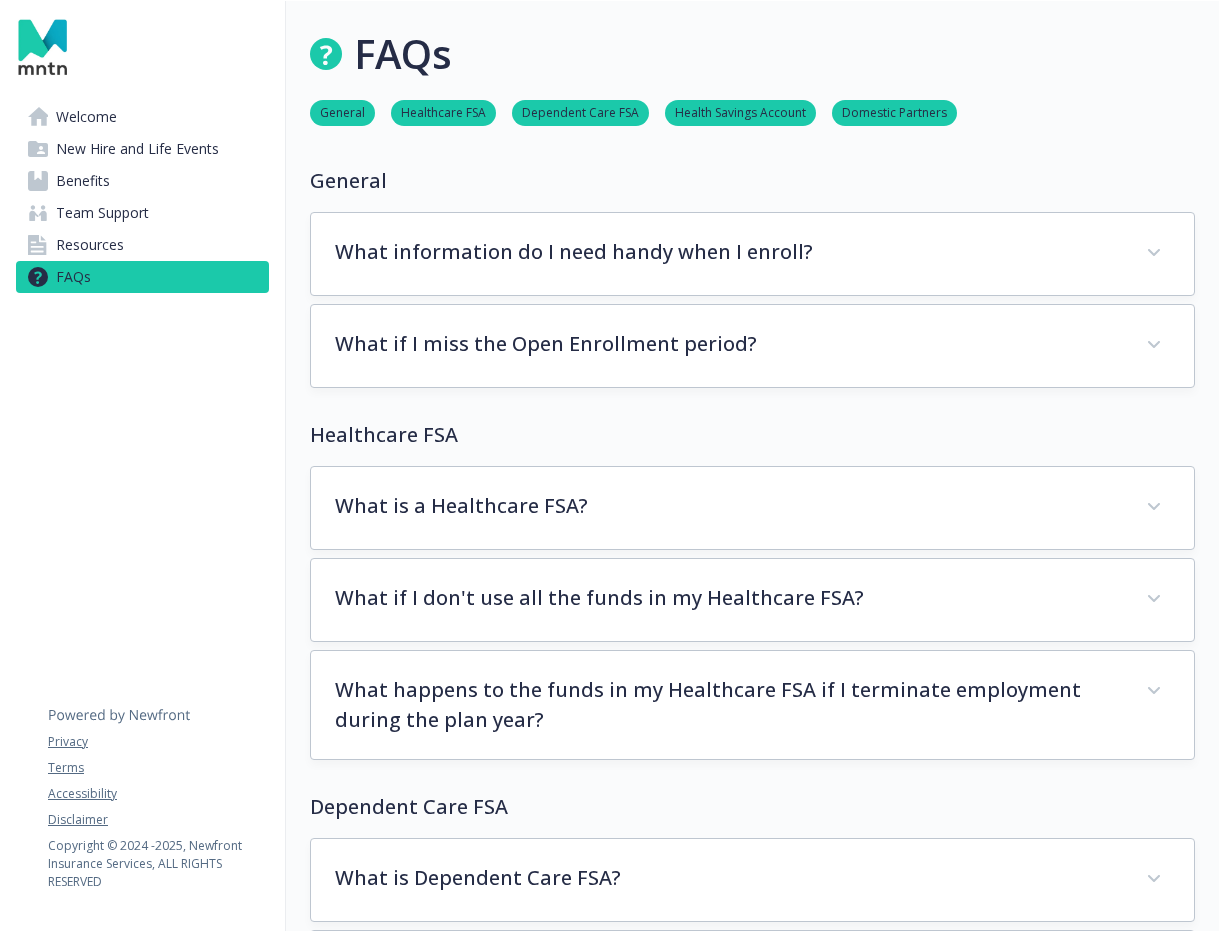 scroll, scrollTop: 51, scrollLeft: 0, axis: vertical 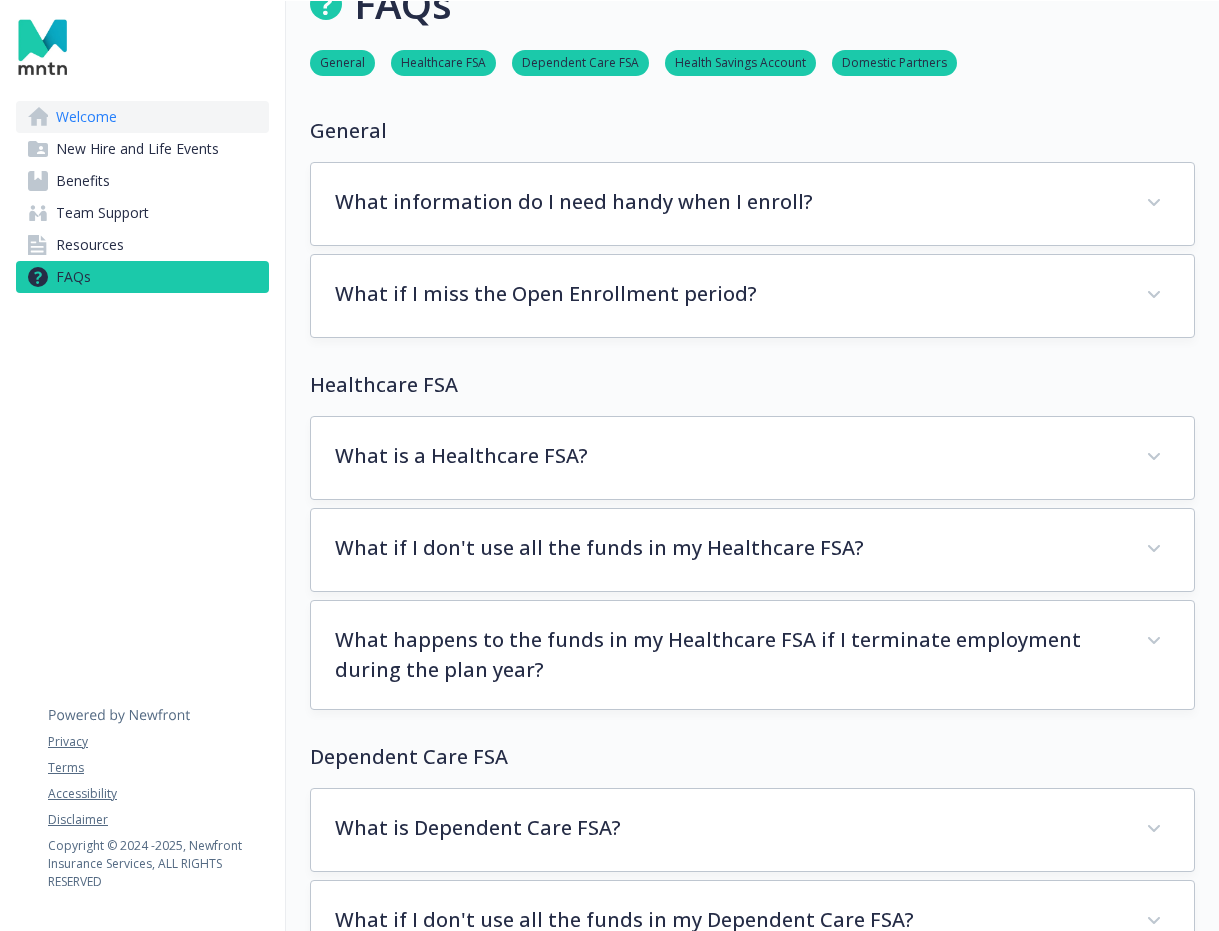 click on "Welcome" at bounding box center (142, 117) 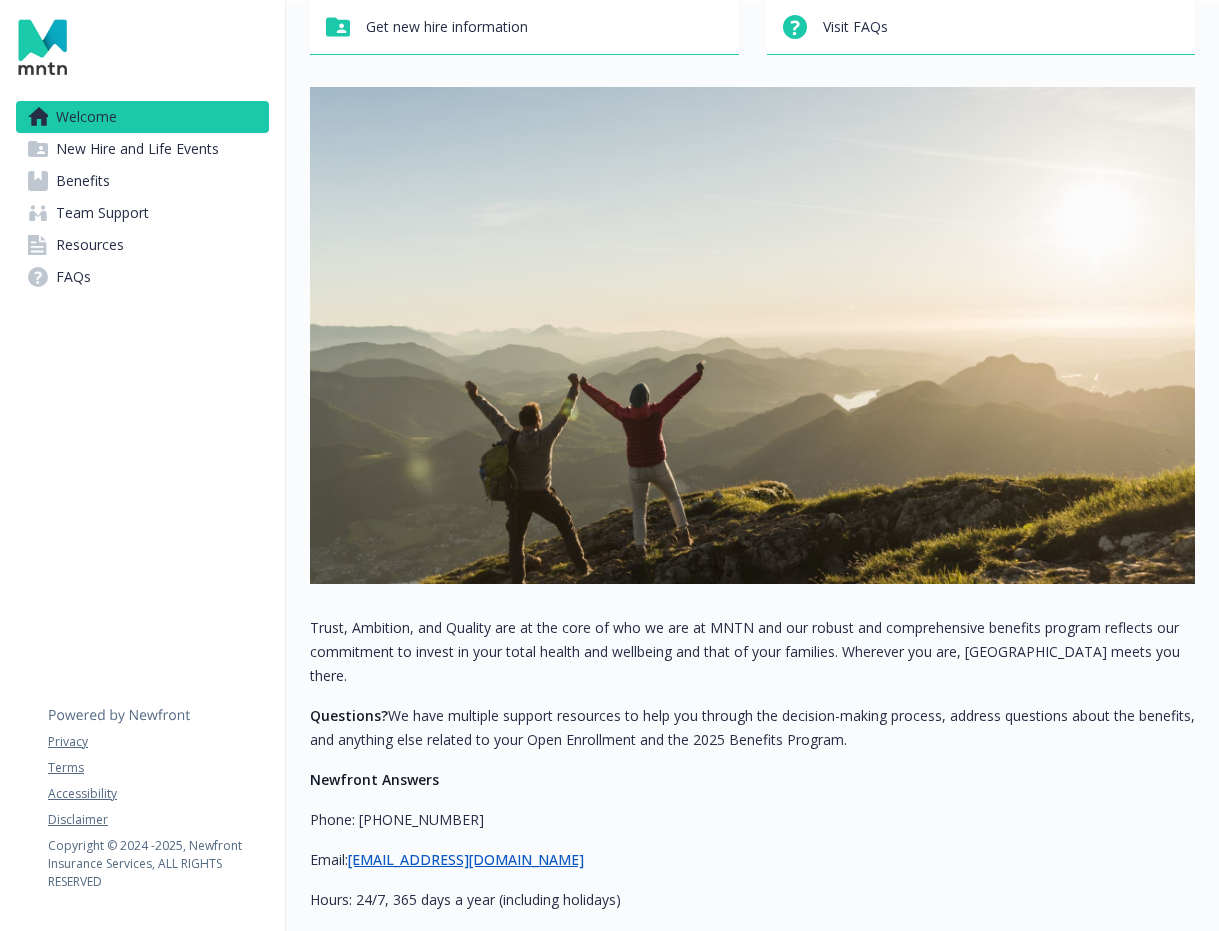 scroll, scrollTop: 206, scrollLeft: 0, axis: vertical 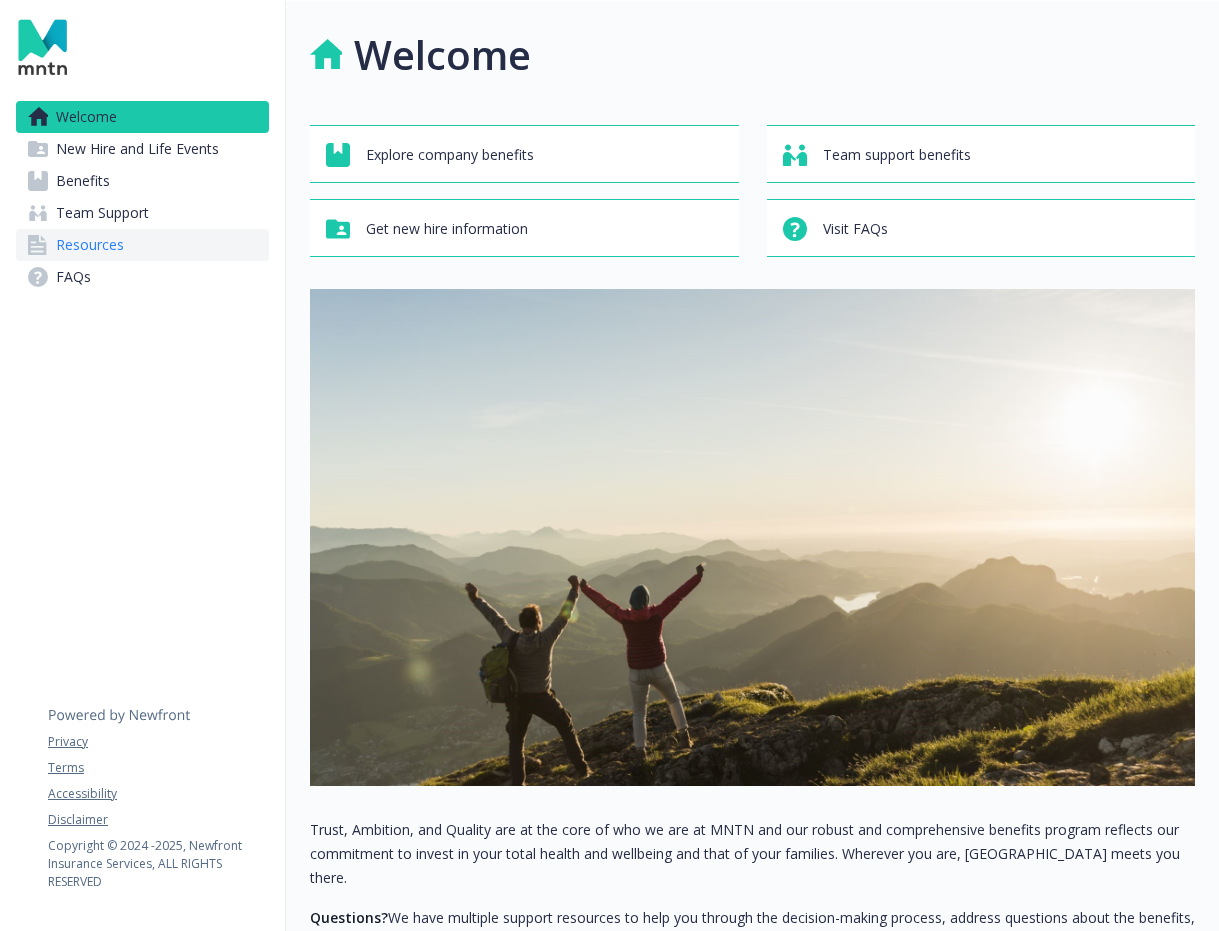 click on "Resources" at bounding box center [90, 245] 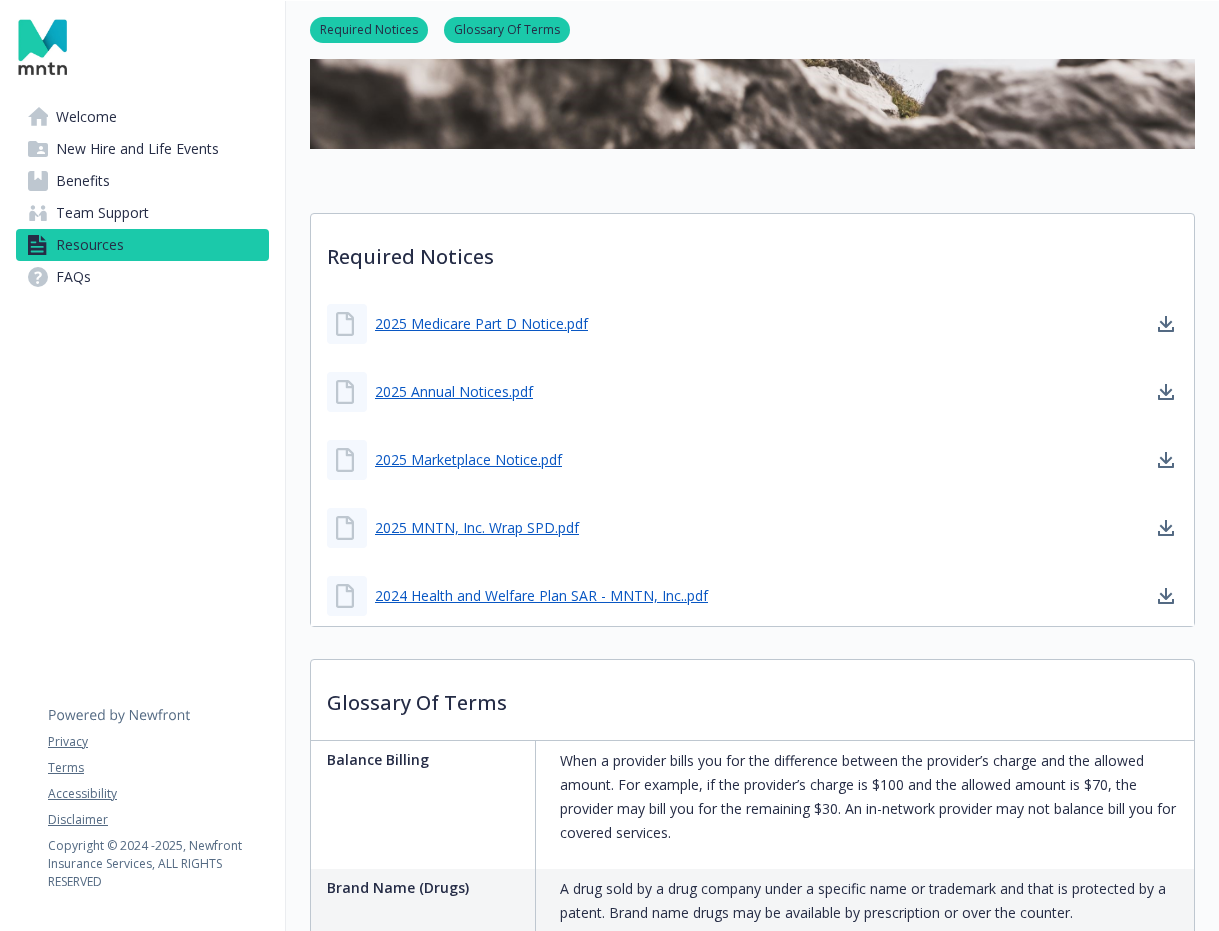 scroll, scrollTop: 971, scrollLeft: 0, axis: vertical 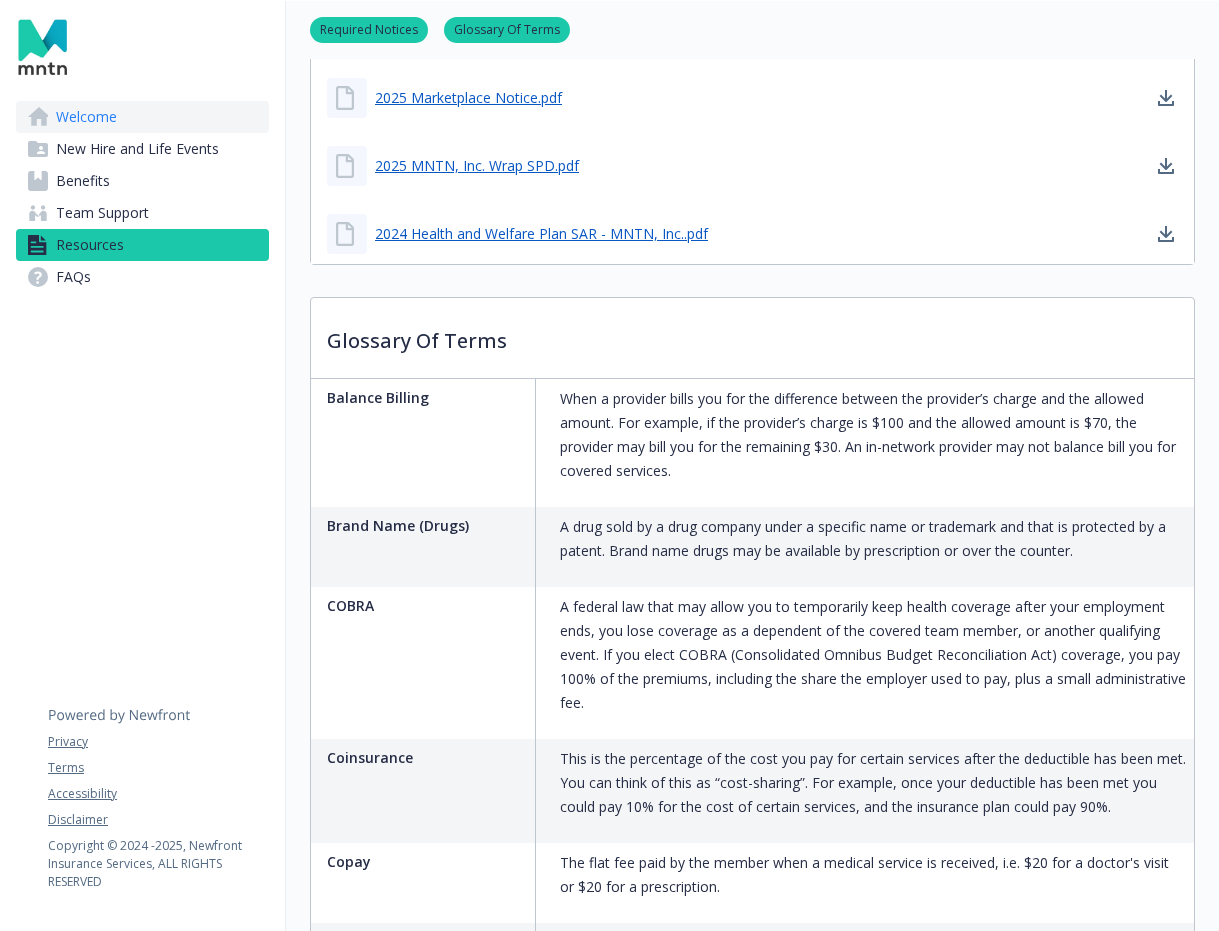 click on "Welcome" at bounding box center (142, 117) 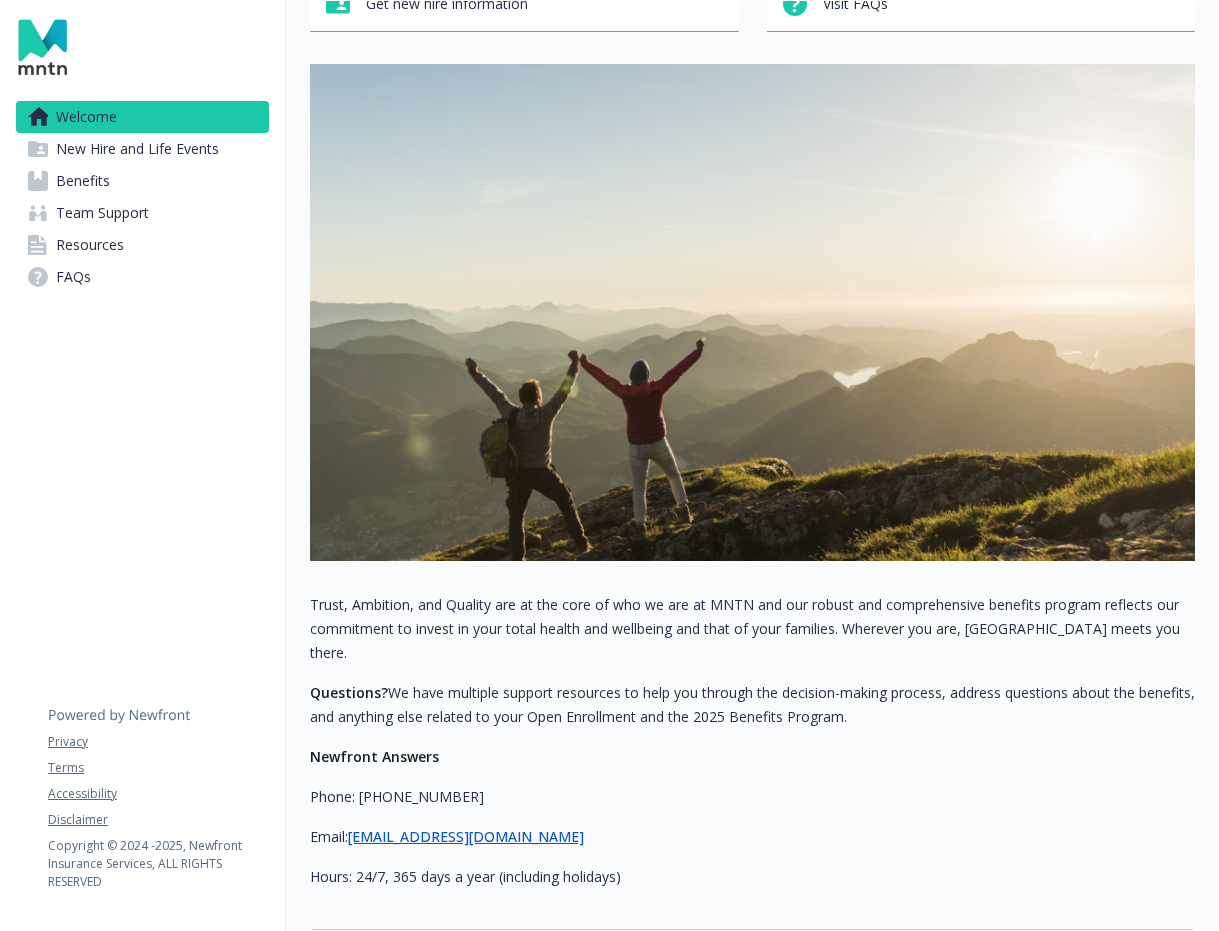 scroll, scrollTop: 0, scrollLeft: 0, axis: both 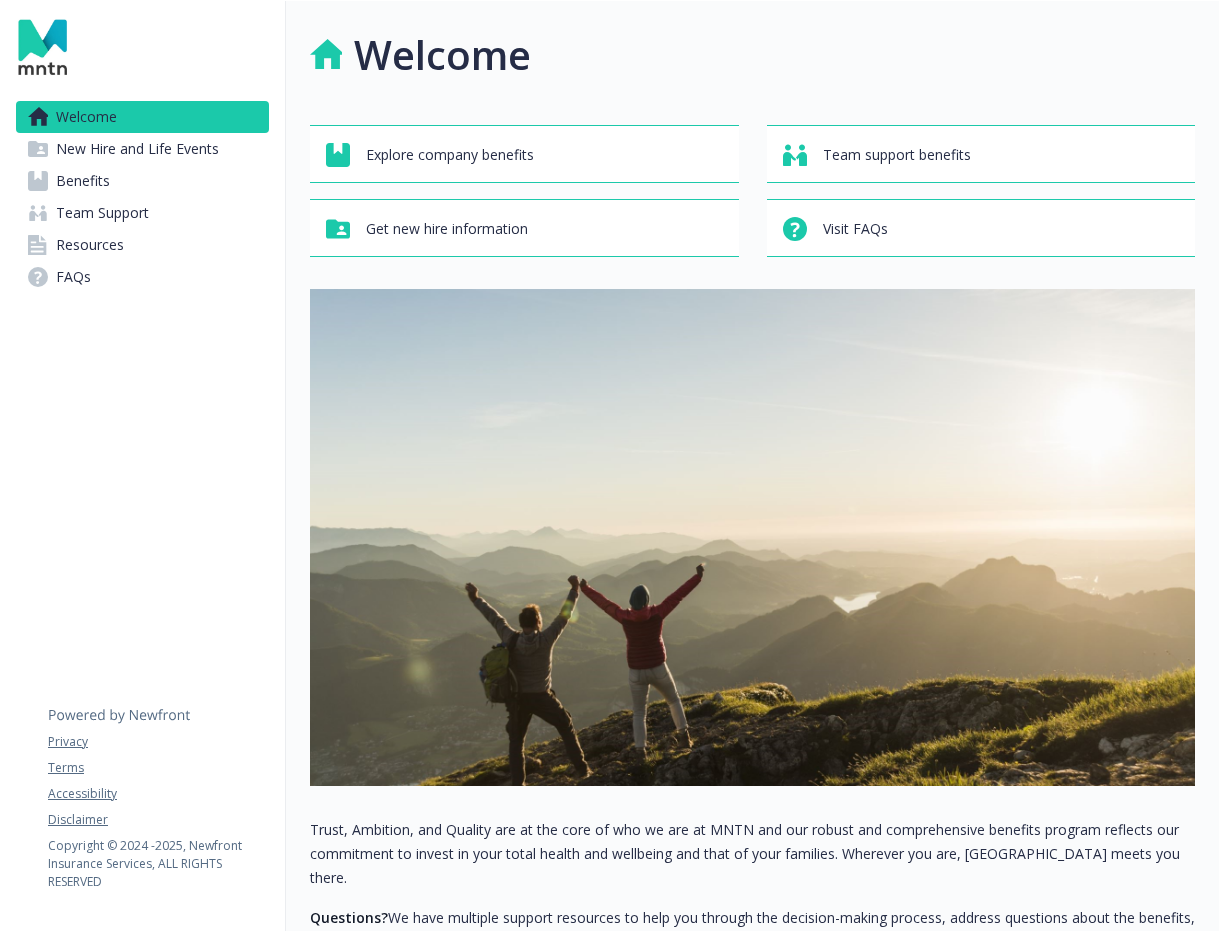 click at bounding box center (41, 47) 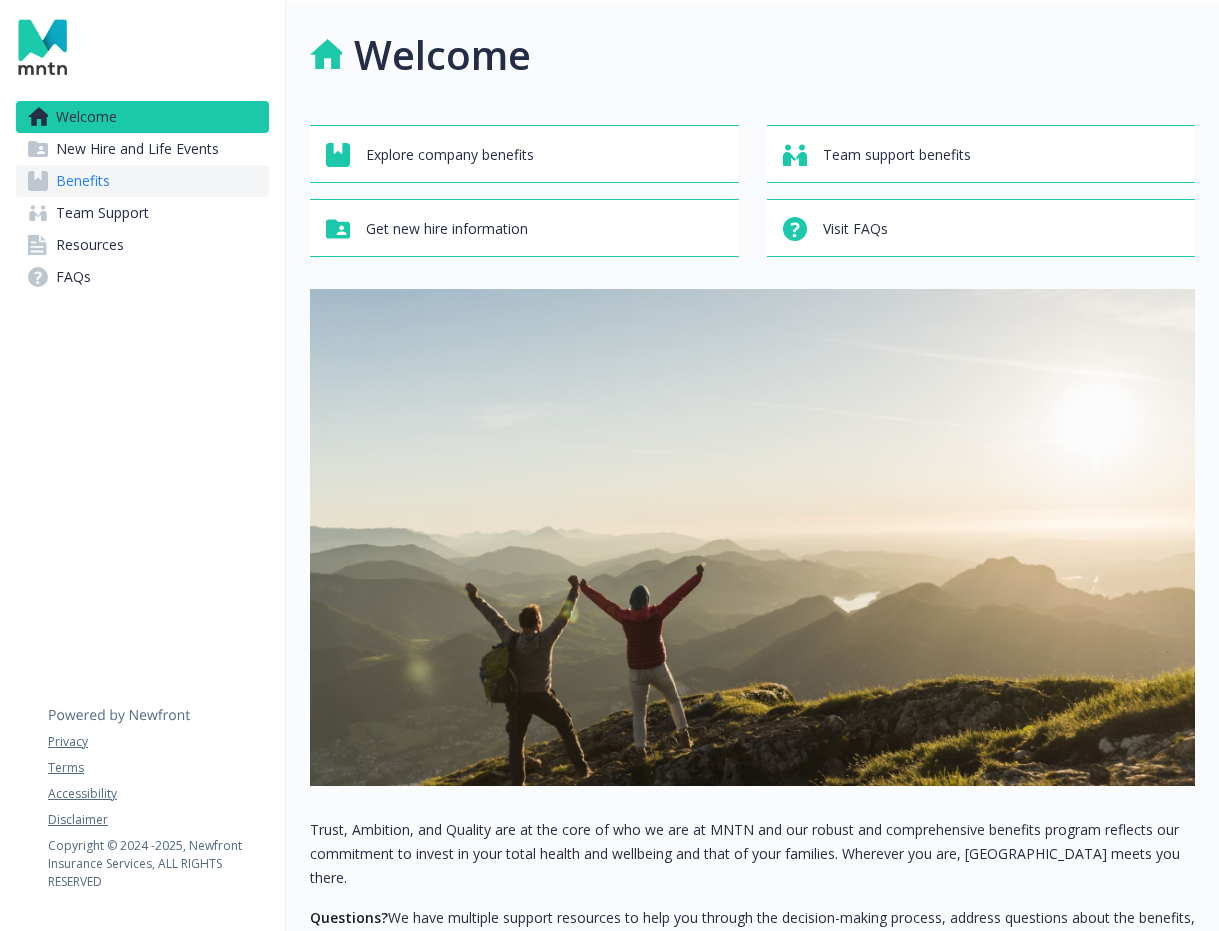 click on "Benefits" at bounding box center (83, 181) 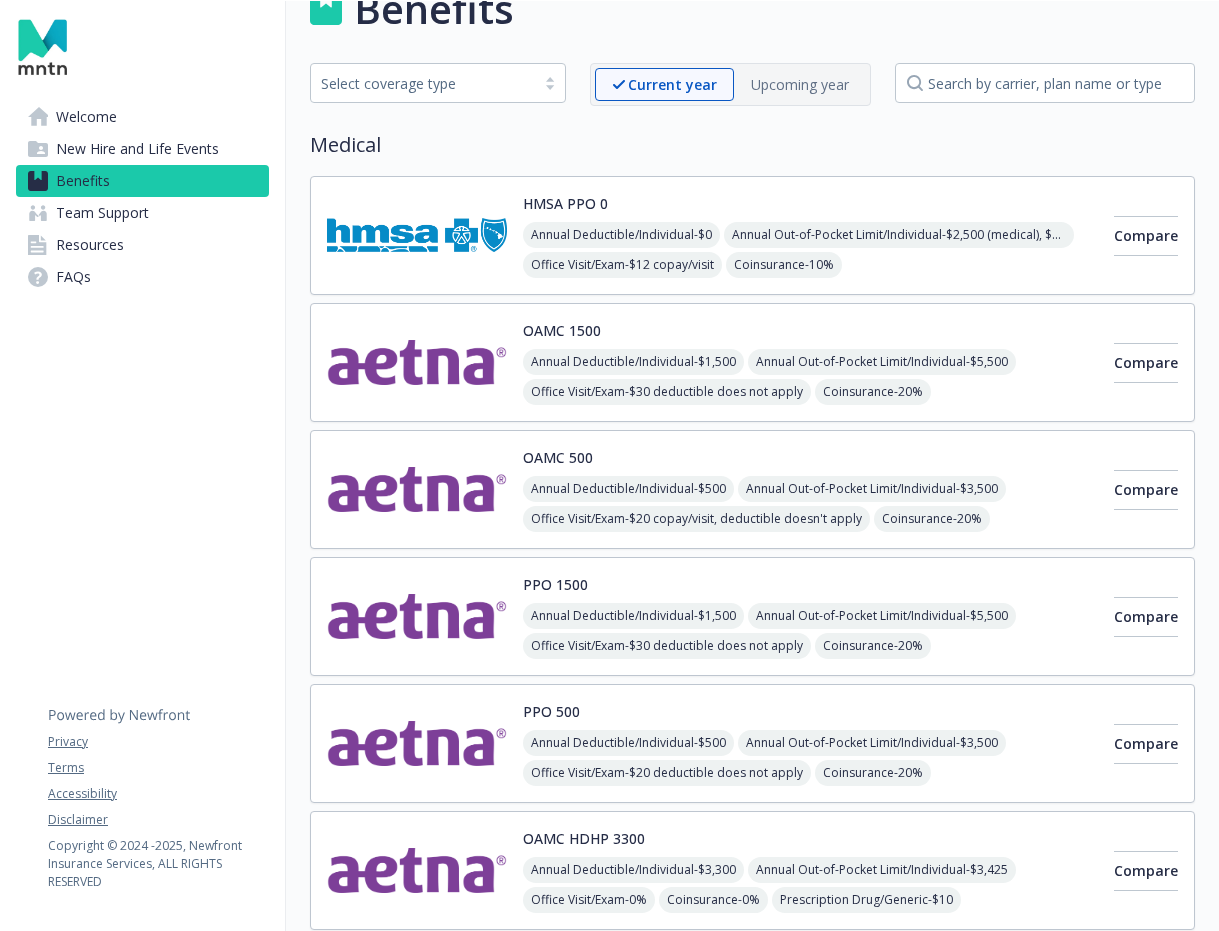 scroll, scrollTop: 68, scrollLeft: 0, axis: vertical 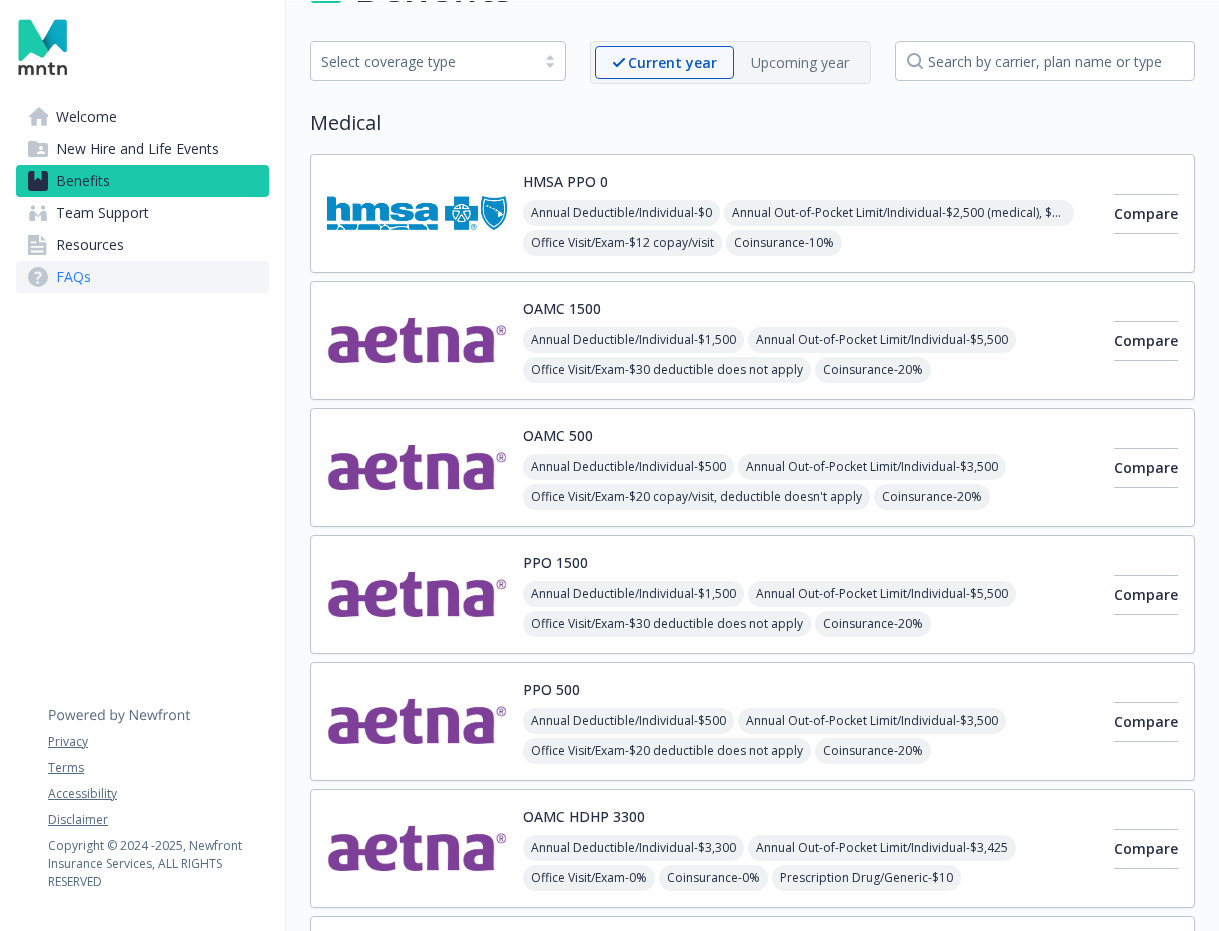 click on "FAQs" at bounding box center (73, 277) 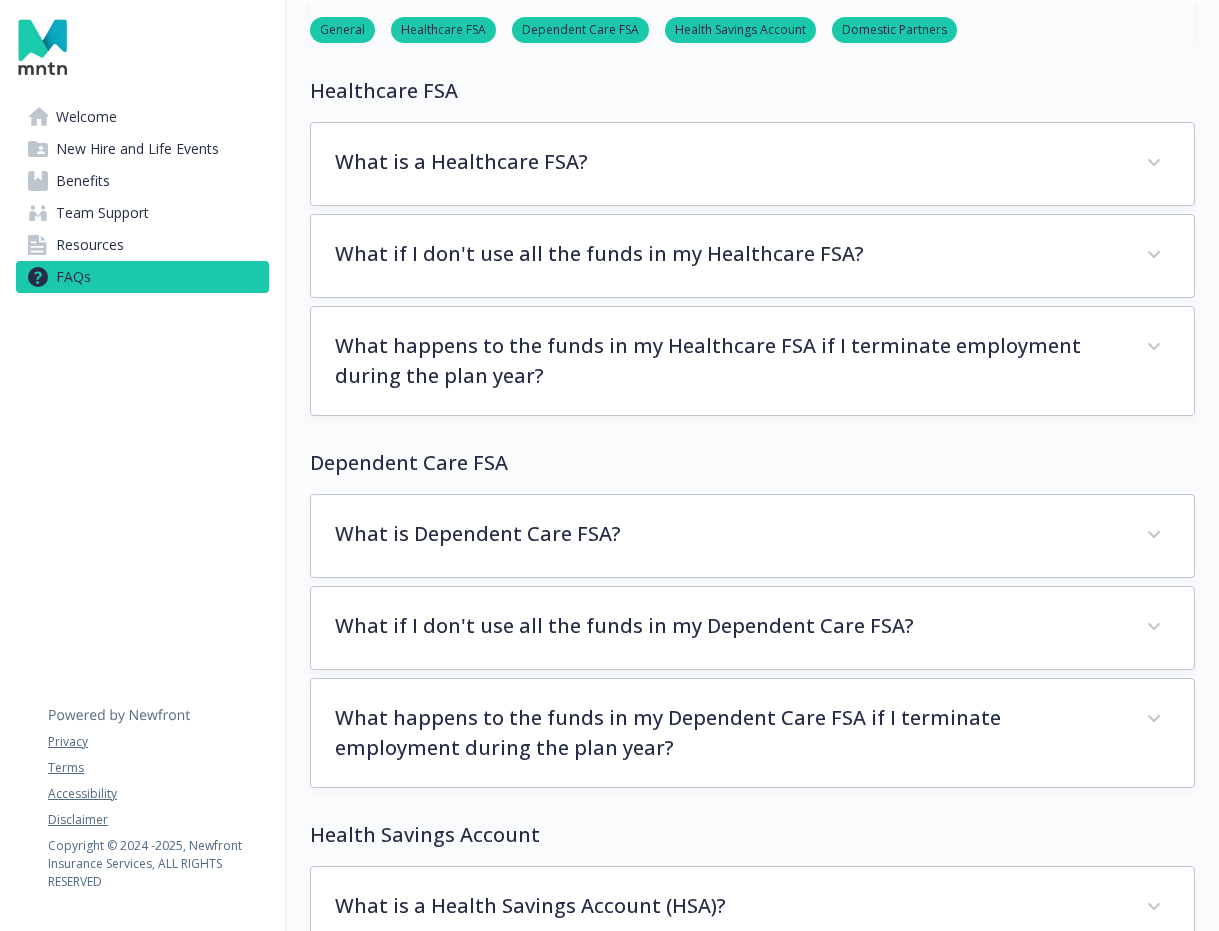 scroll, scrollTop: 0, scrollLeft: 0, axis: both 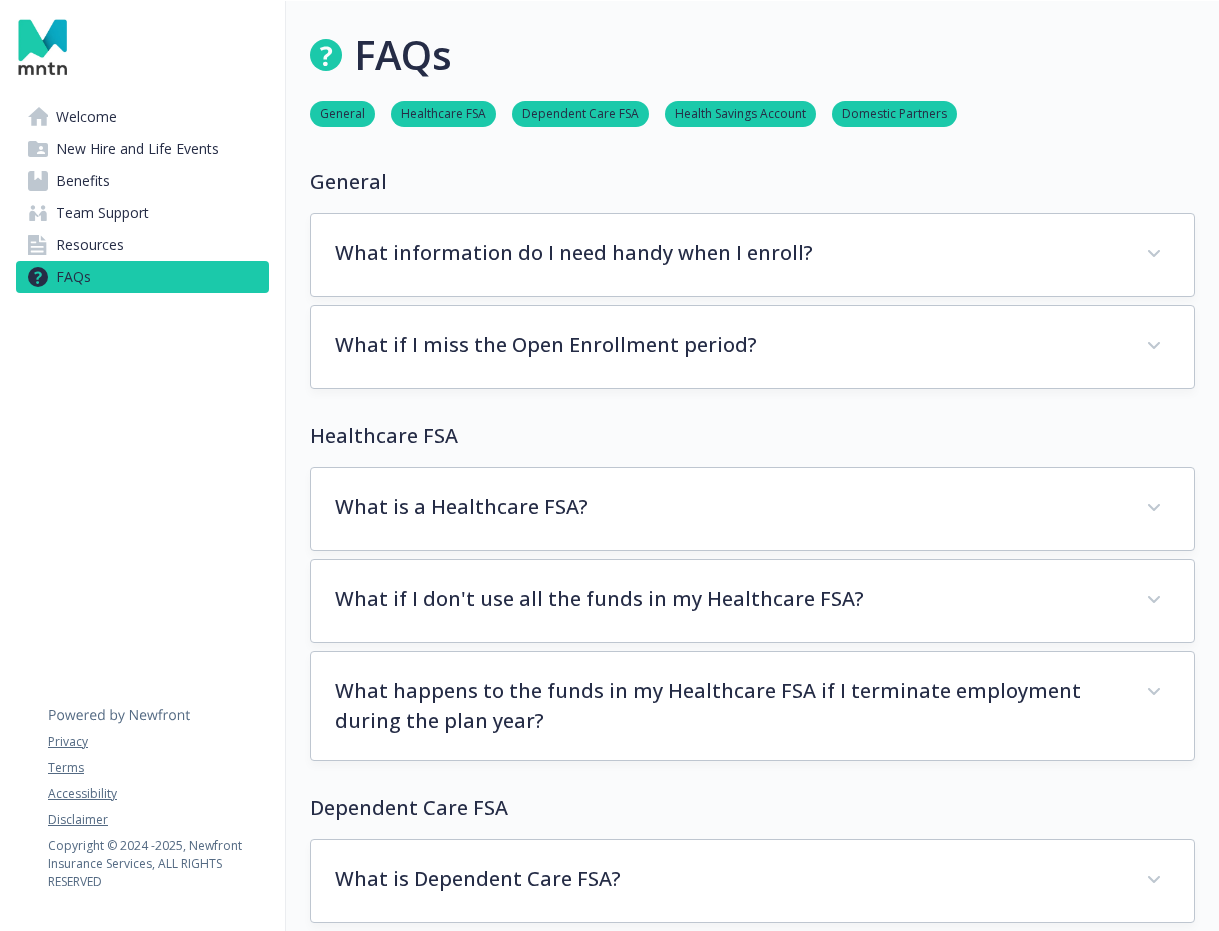 click at bounding box center (41, 47) 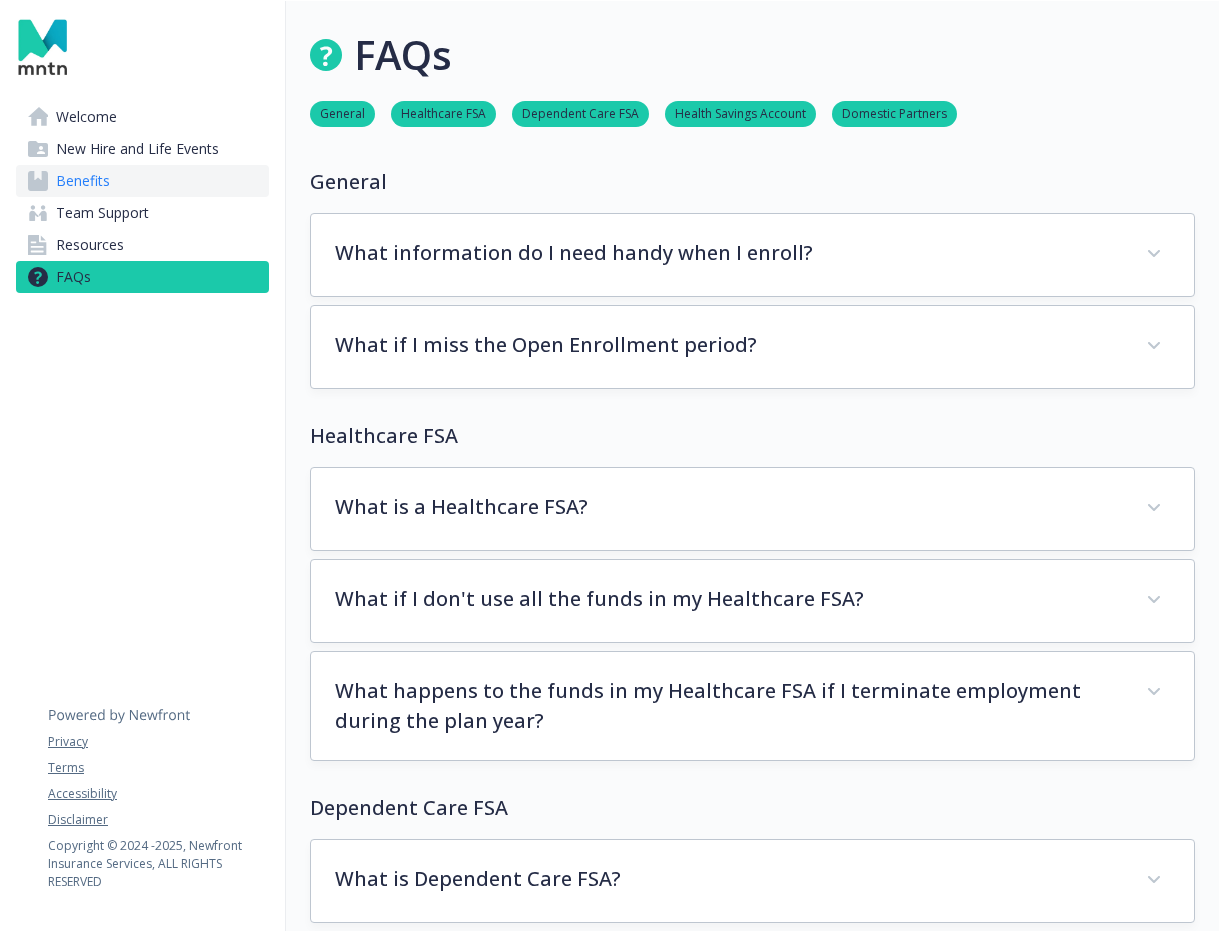 click on "Benefits" at bounding box center [83, 181] 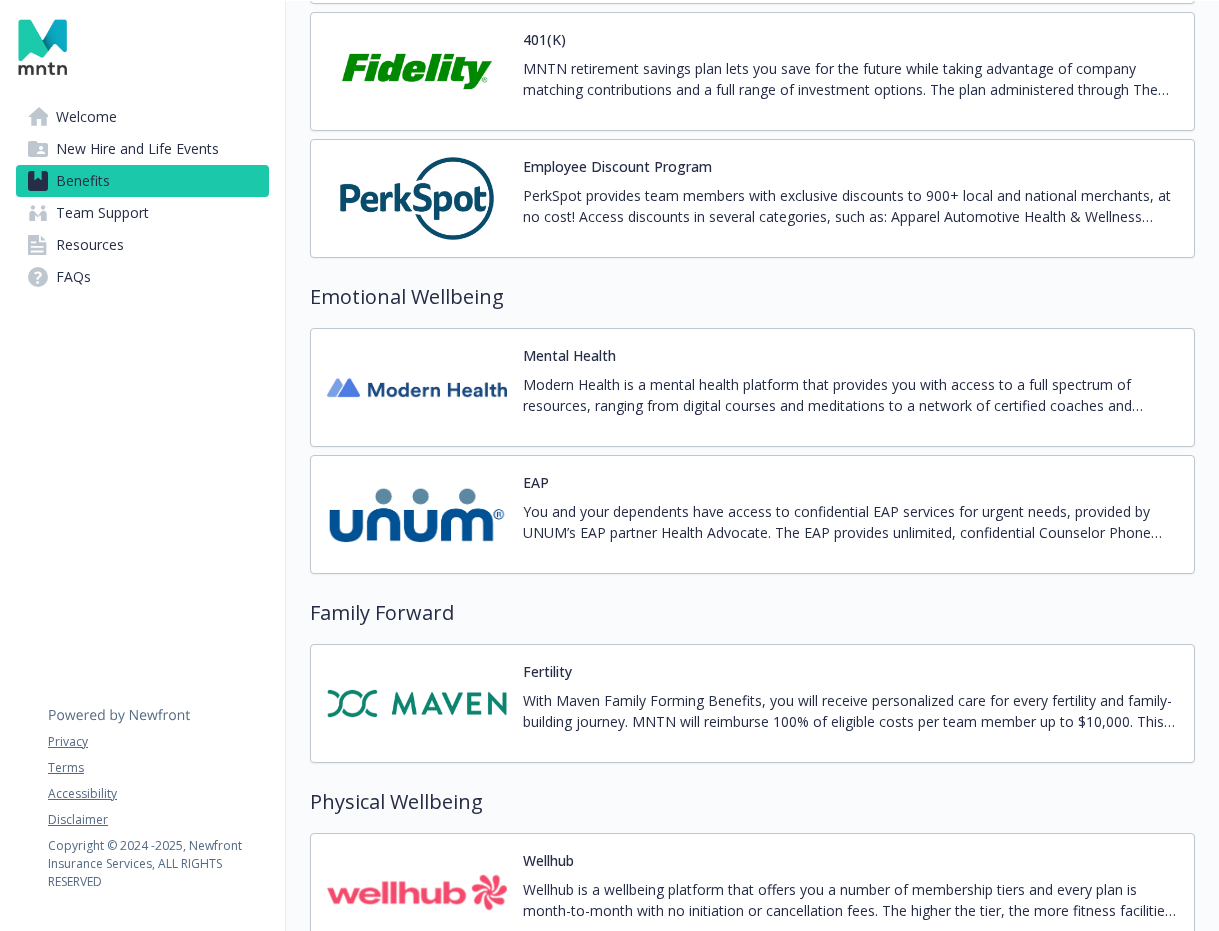 click on "Employee Discount Program" at bounding box center [617, 166] 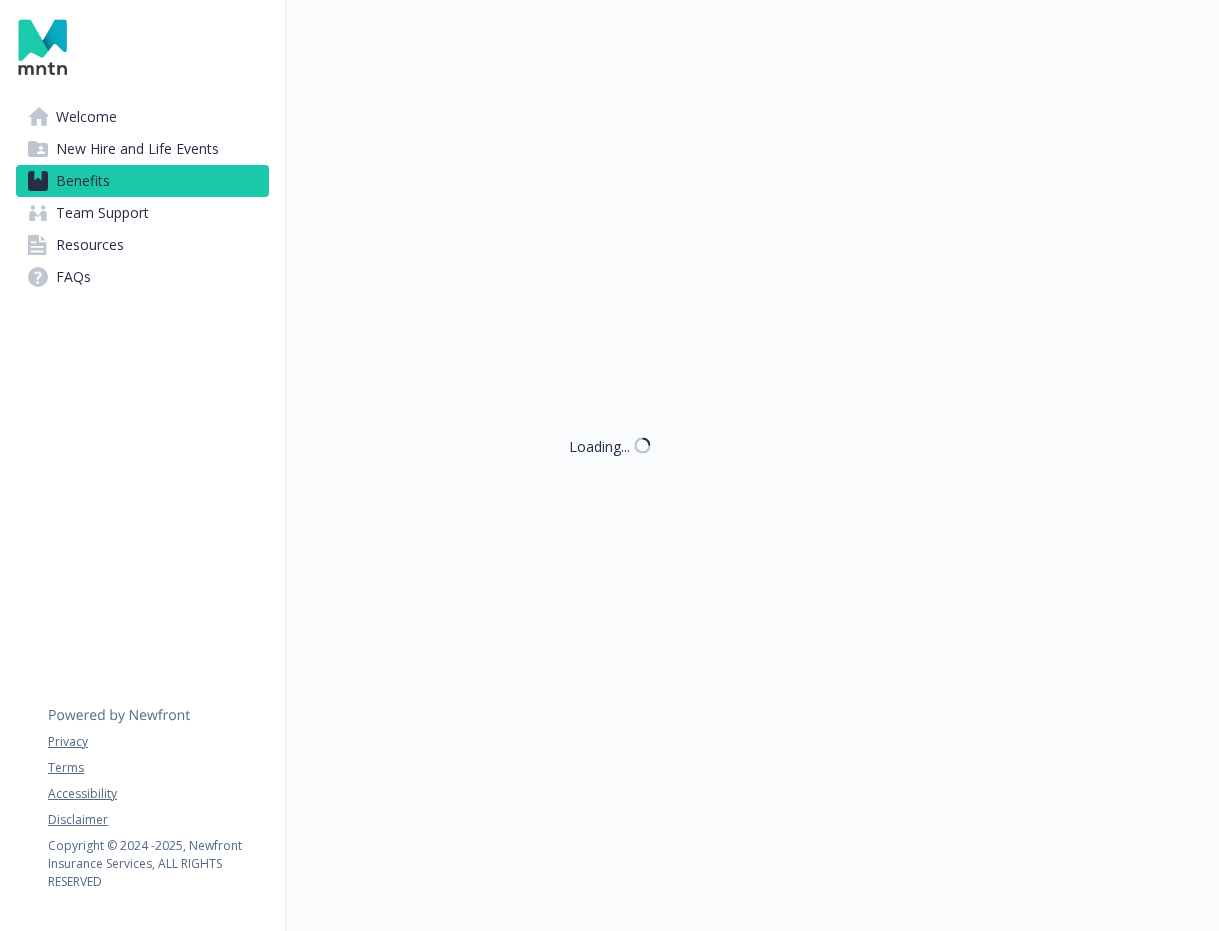 scroll, scrollTop: 3503, scrollLeft: 0, axis: vertical 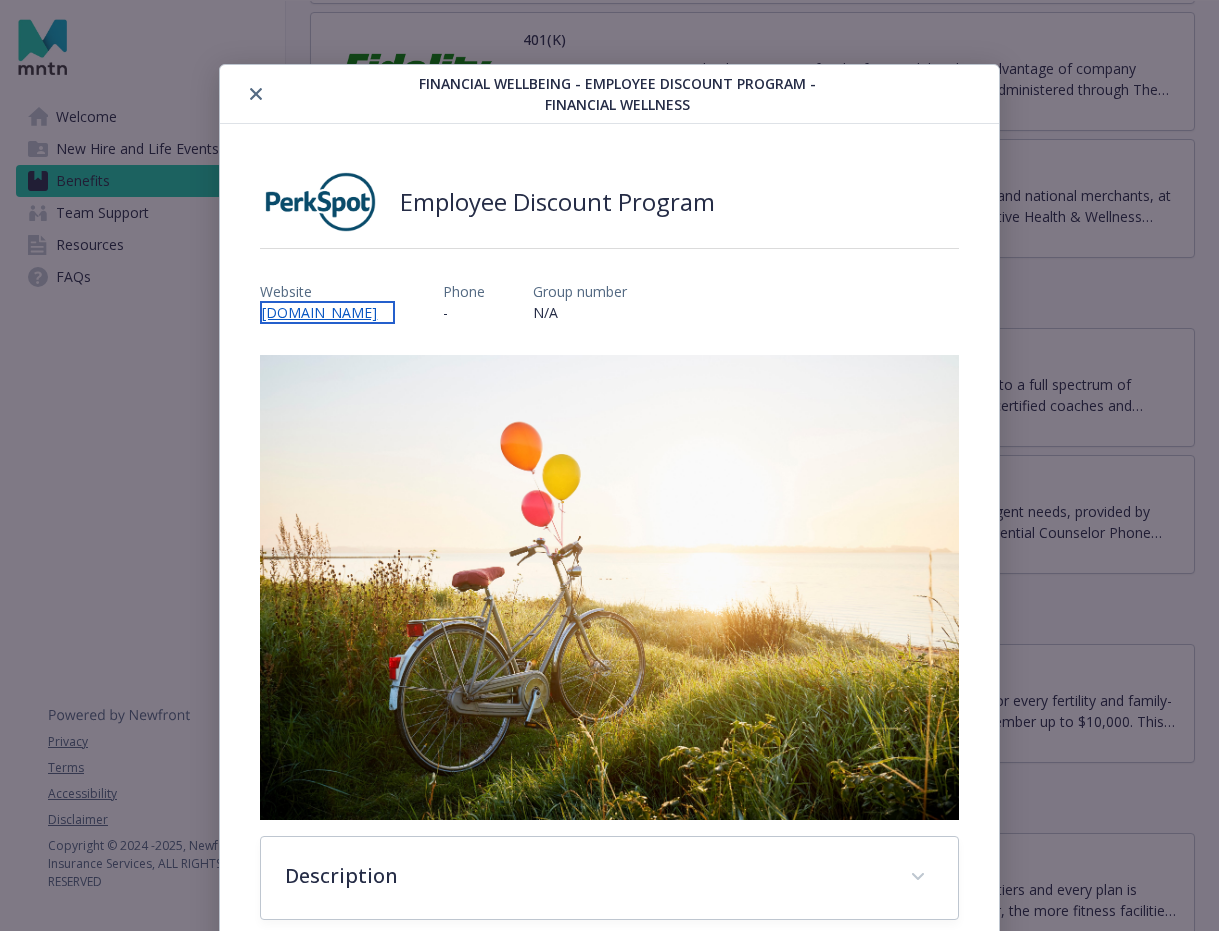 click on "newfront.perkspot.com" at bounding box center [327, 312] 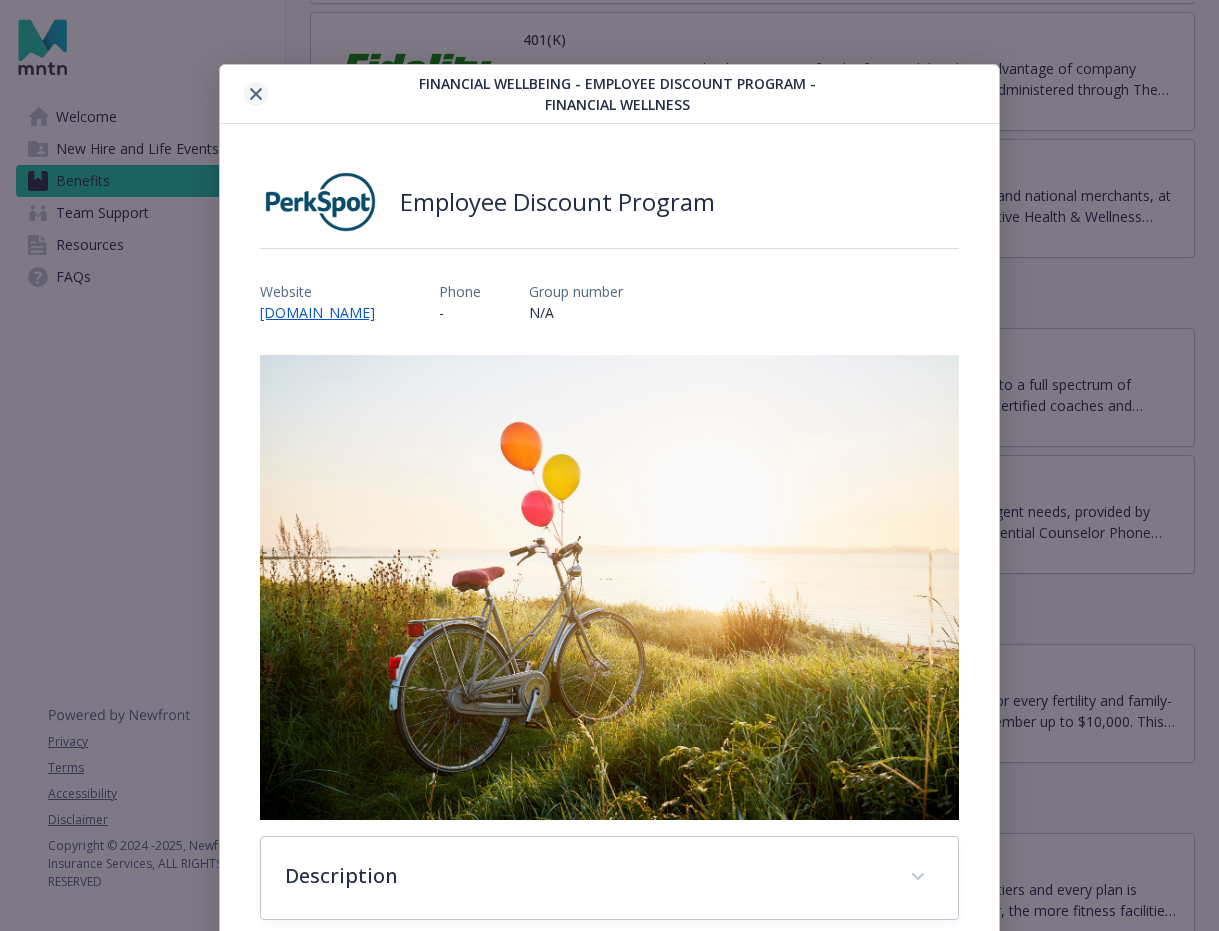 click at bounding box center (256, 94) 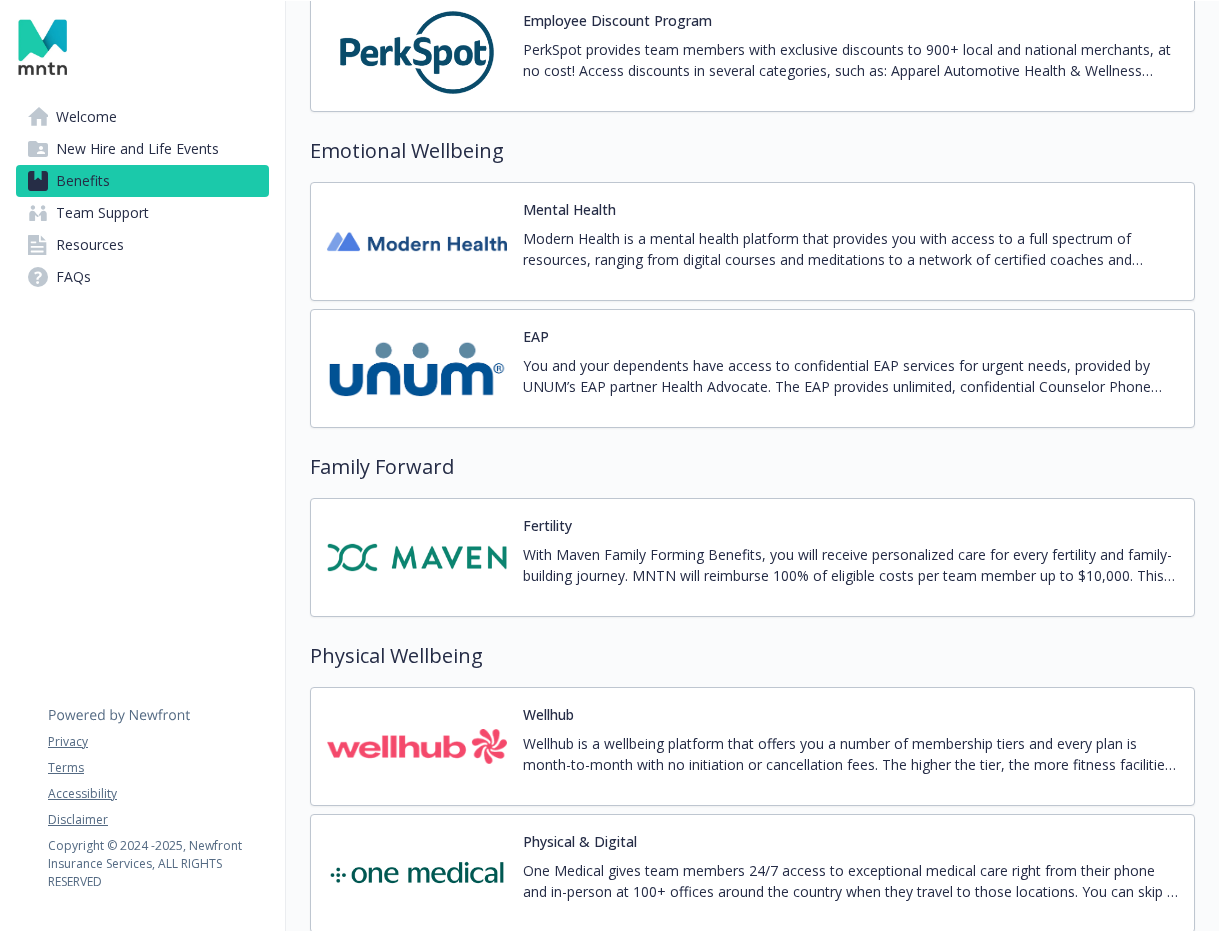scroll, scrollTop: 3556, scrollLeft: 0, axis: vertical 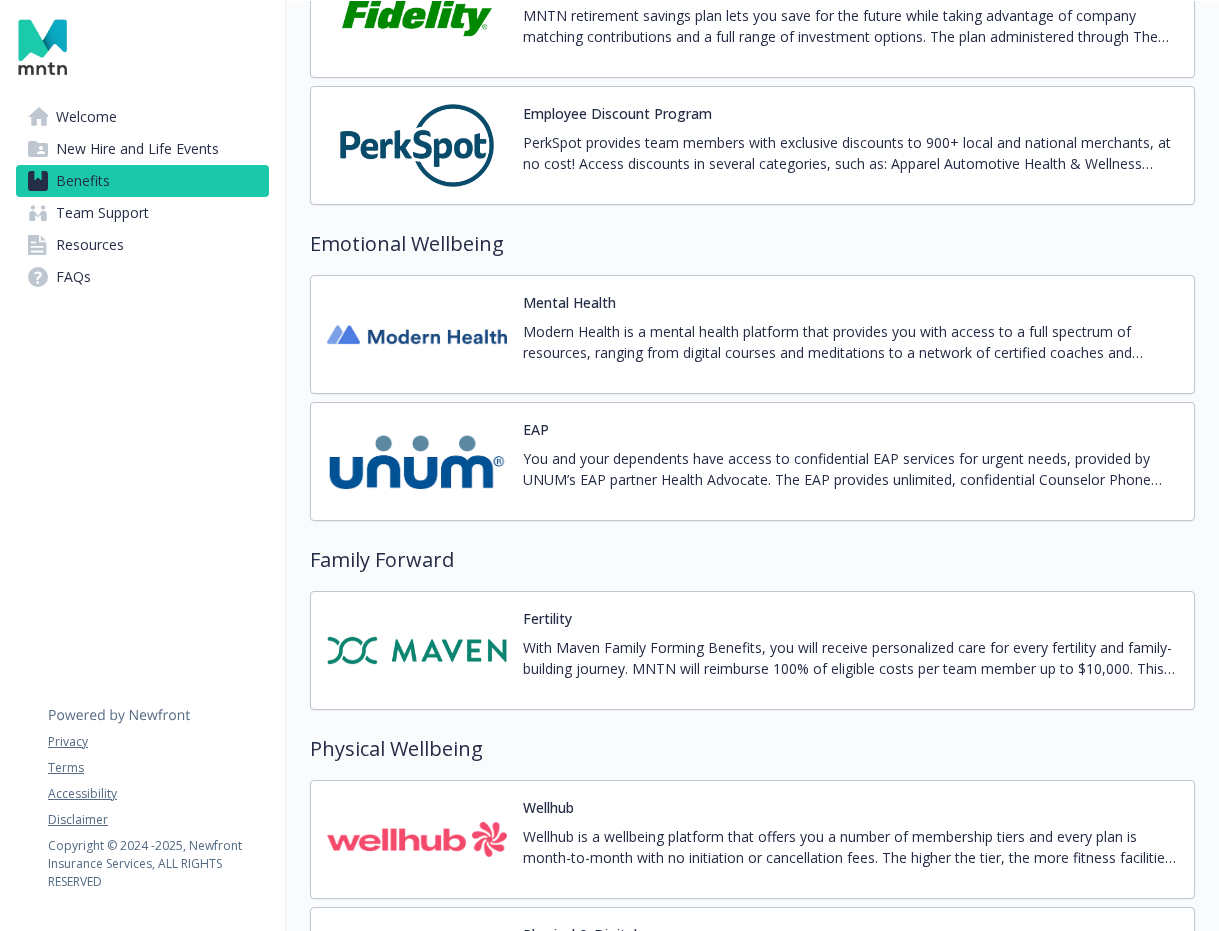 click on "Modern Health is a mental health platform that provides you with access to a full spectrum of resources, ranging from digital courses and meditations to a network of certified coaches and licensed therapists.
Download the Modern Health mobile app or go to my.modernhealth.com. Sign up with your work email and company name, and answer a few questions about your wellbeing, needs, and preferences and get the type of care you need, when you need it.&#x20;
Participants can enjoy 12 private coaching sessions, as well as 12 additional therapy sessions, all conducted via in-app video calls, during the calendar year.&#x20;" at bounding box center (850, 342) 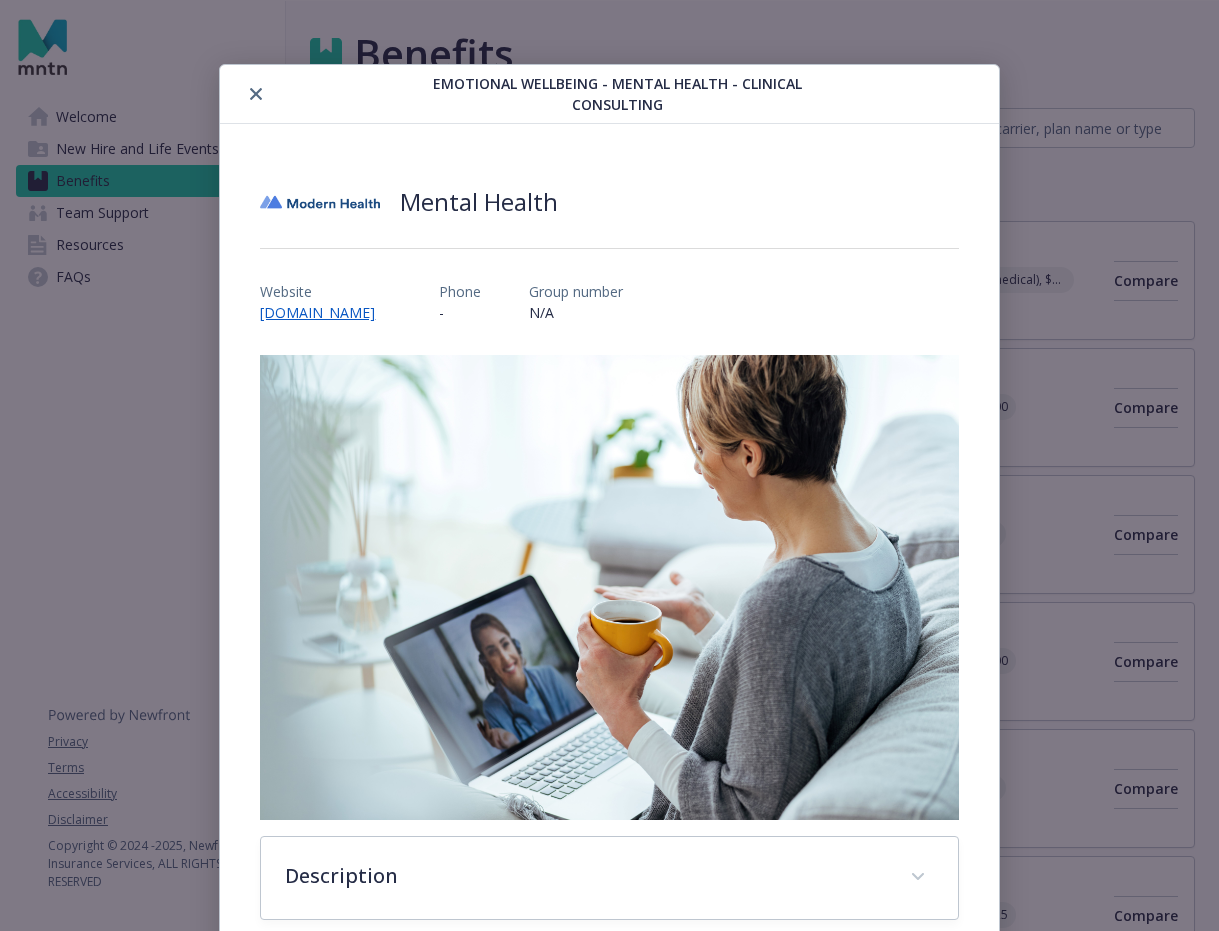 scroll, scrollTop: 3556, scrollLeft: 0, axis: vertical 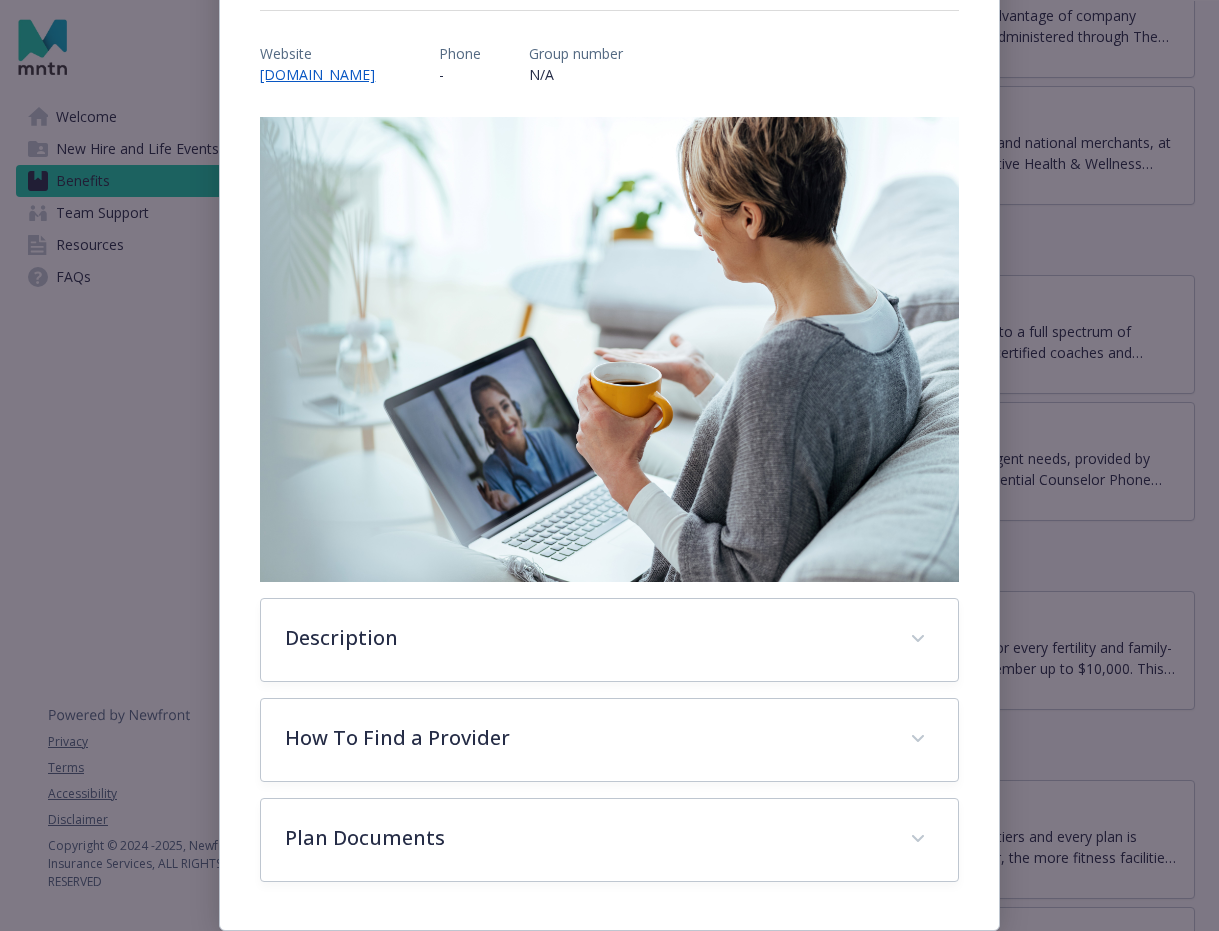 click on "Description Modern Health is a mental health platform that provides you with access to a full spectrum of resources, ranging from digital courses and meditations to a network of certified coaches and licensed therapists.
Download the Modern Health mobile app or go to my.modernhealth.com. Sign up with your work email and company name, and answer a few questions about your wellbeing, needs, and preferences and get the type of care you need, when you need it.
Participants can enjoy 12 private coaching sessions, as well as 12 additional therapy sessions, all conducted via in-app video calls, during the calendar year.  How To Find a Provider Visit my.modernhealth.com Plan Documents 2025 Modern Health Open Enrollment Info MNTN, Inc.pdf 2025 Modern Health Care Plan Review MNTN, Inc.pdf" at bounding box center (609, 499) 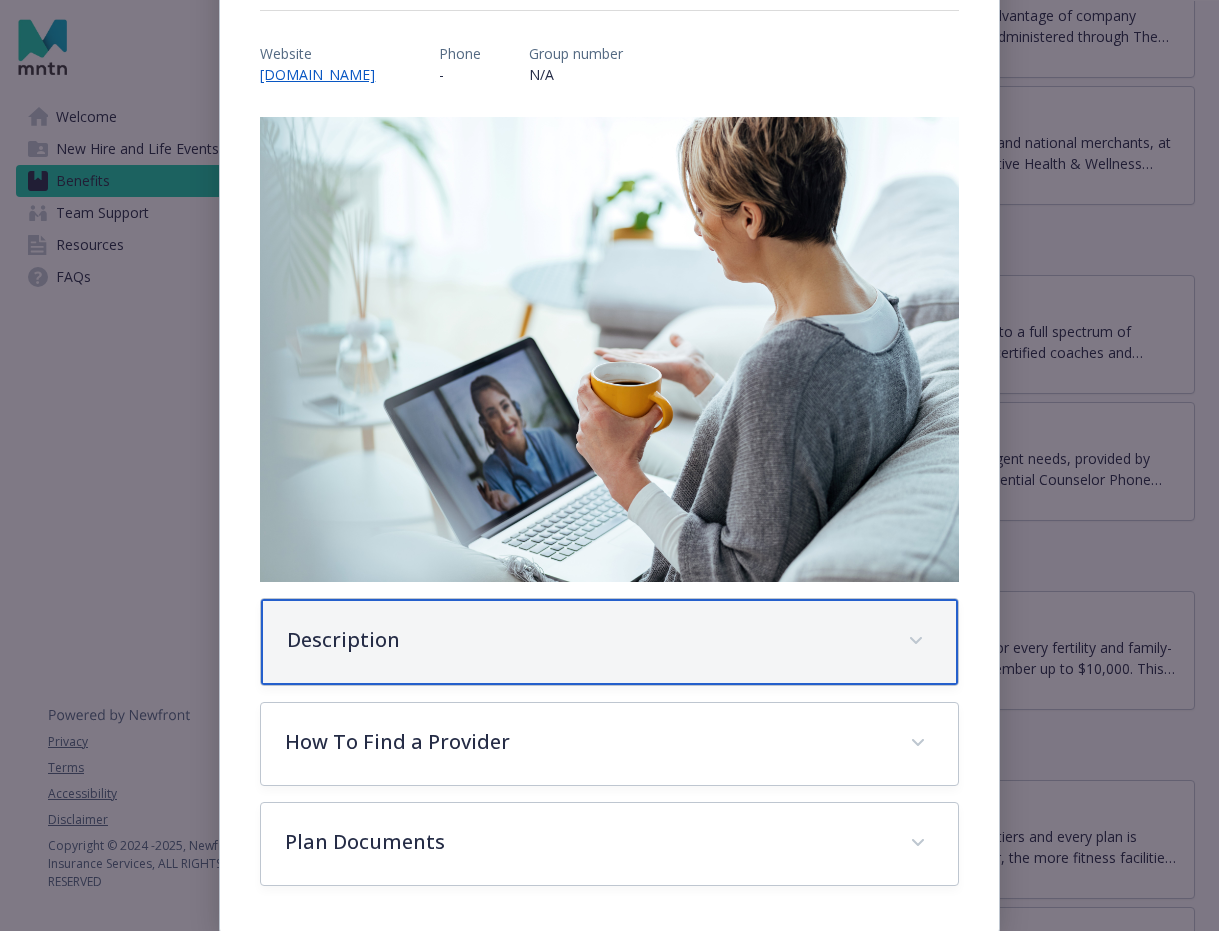 click on "Description" at bounding box center (585, 640) 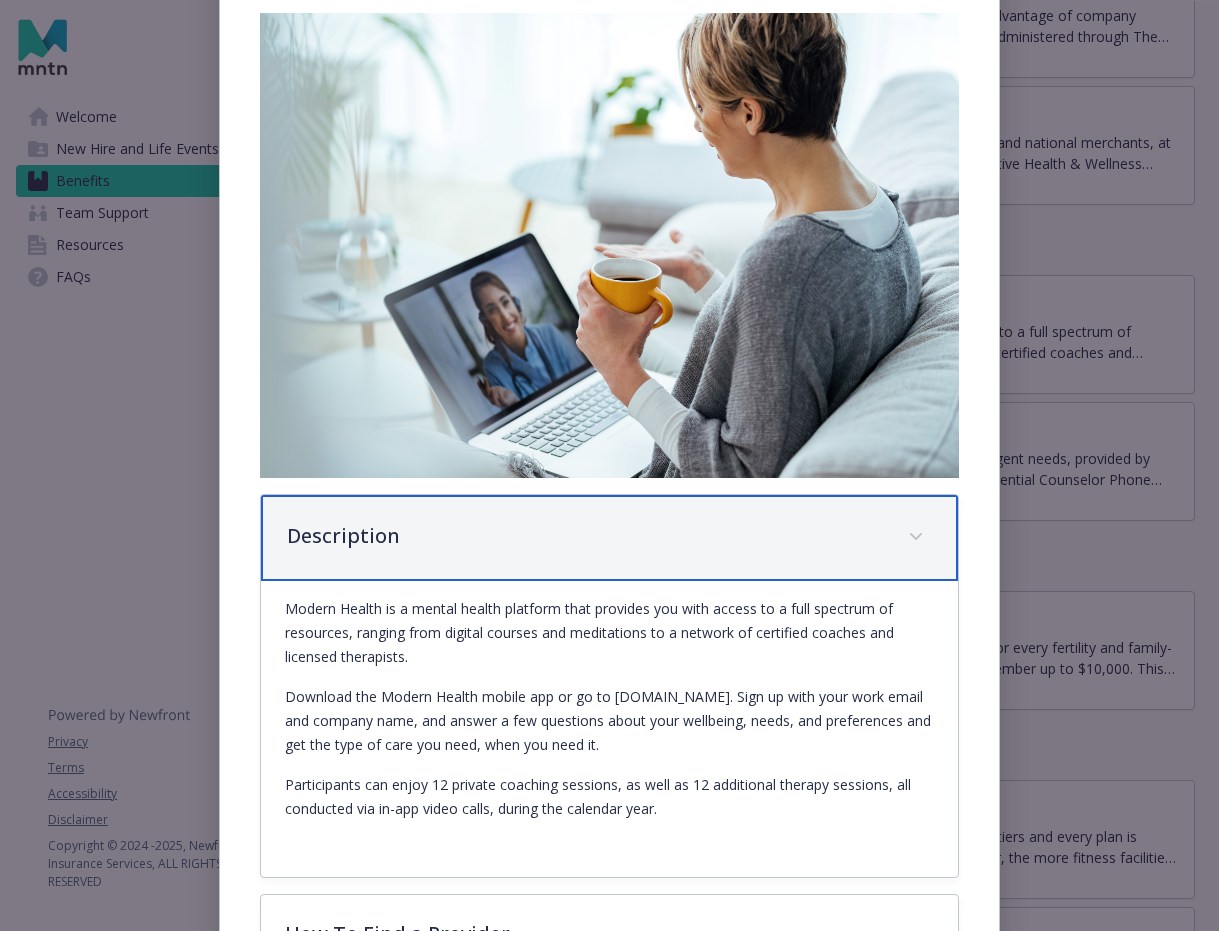 scroll, scrollTop: 538, scrollLeft: 0, axis: vertical 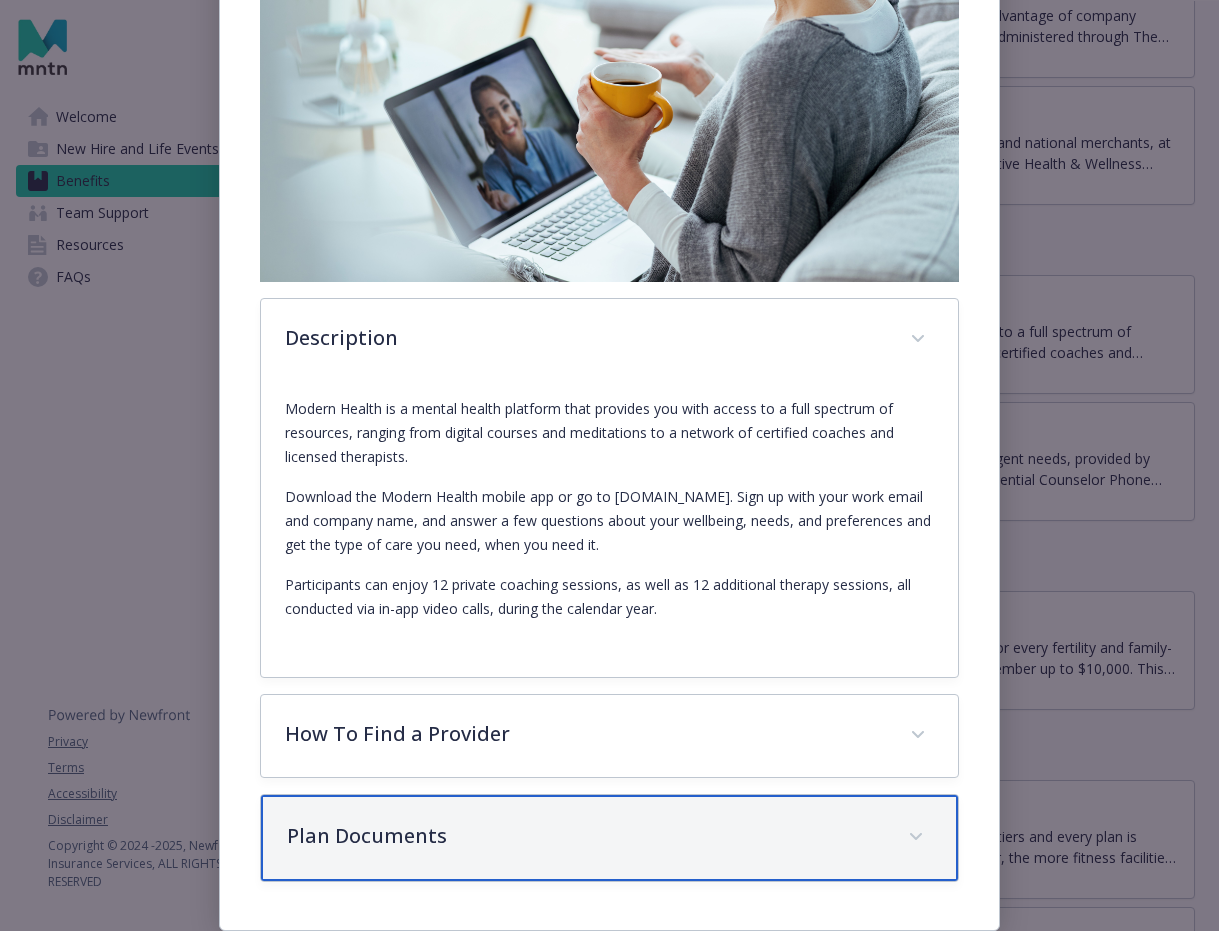 click on "Plan Documents" at bounding box center [585, 836] 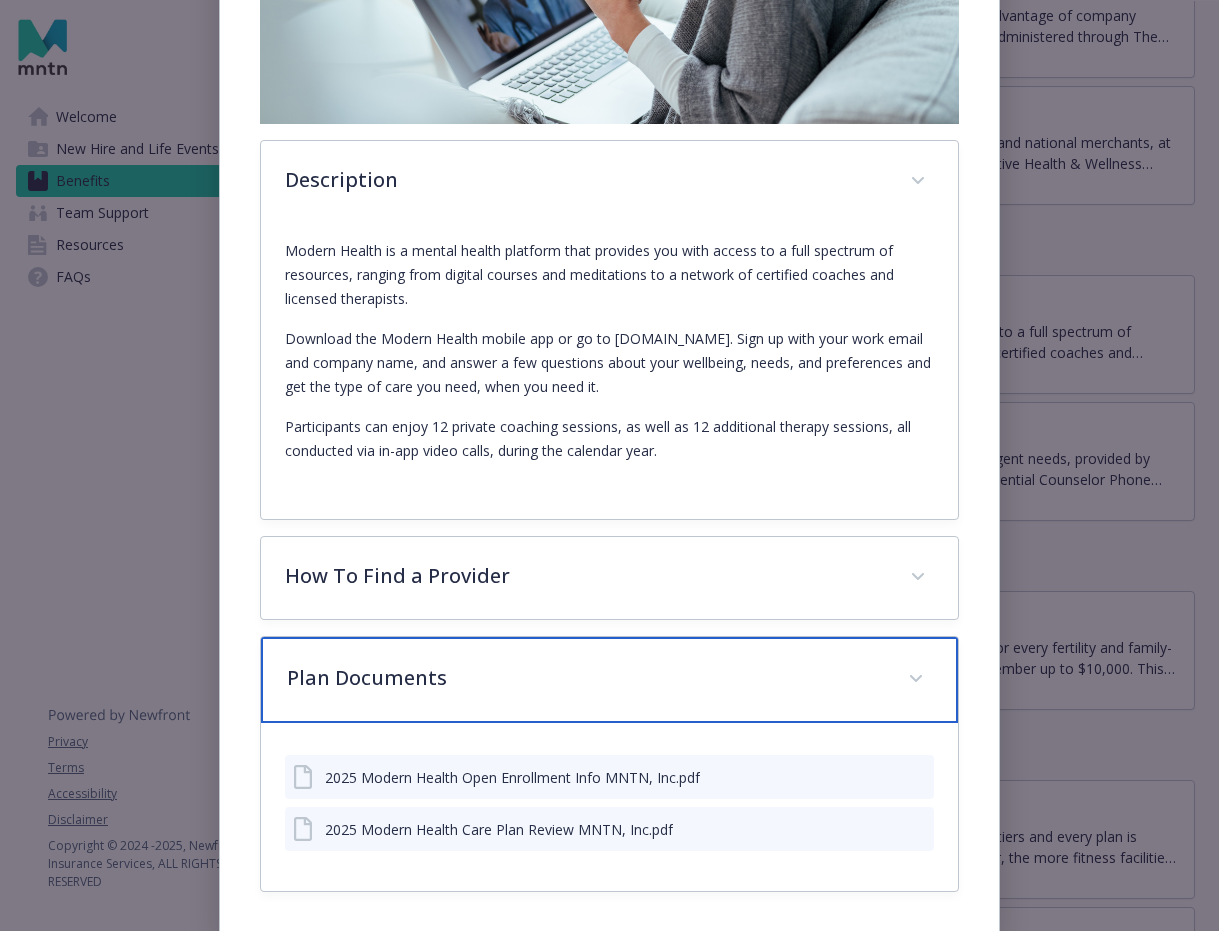 scroll, scrollTop: 706, scrollLeft: 0, axis: vertical 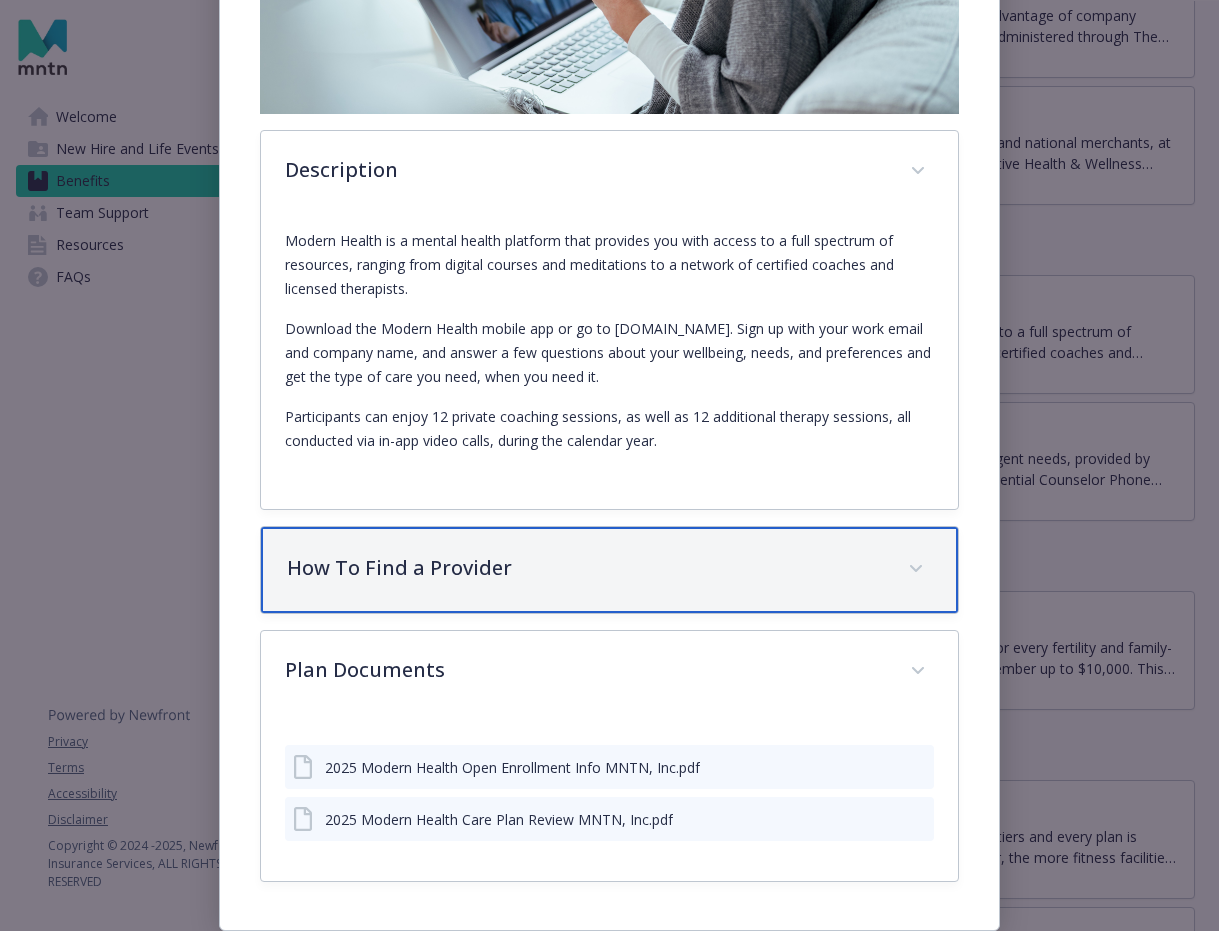 click on "How To Find a Provider" at bounding box center [585, 568] 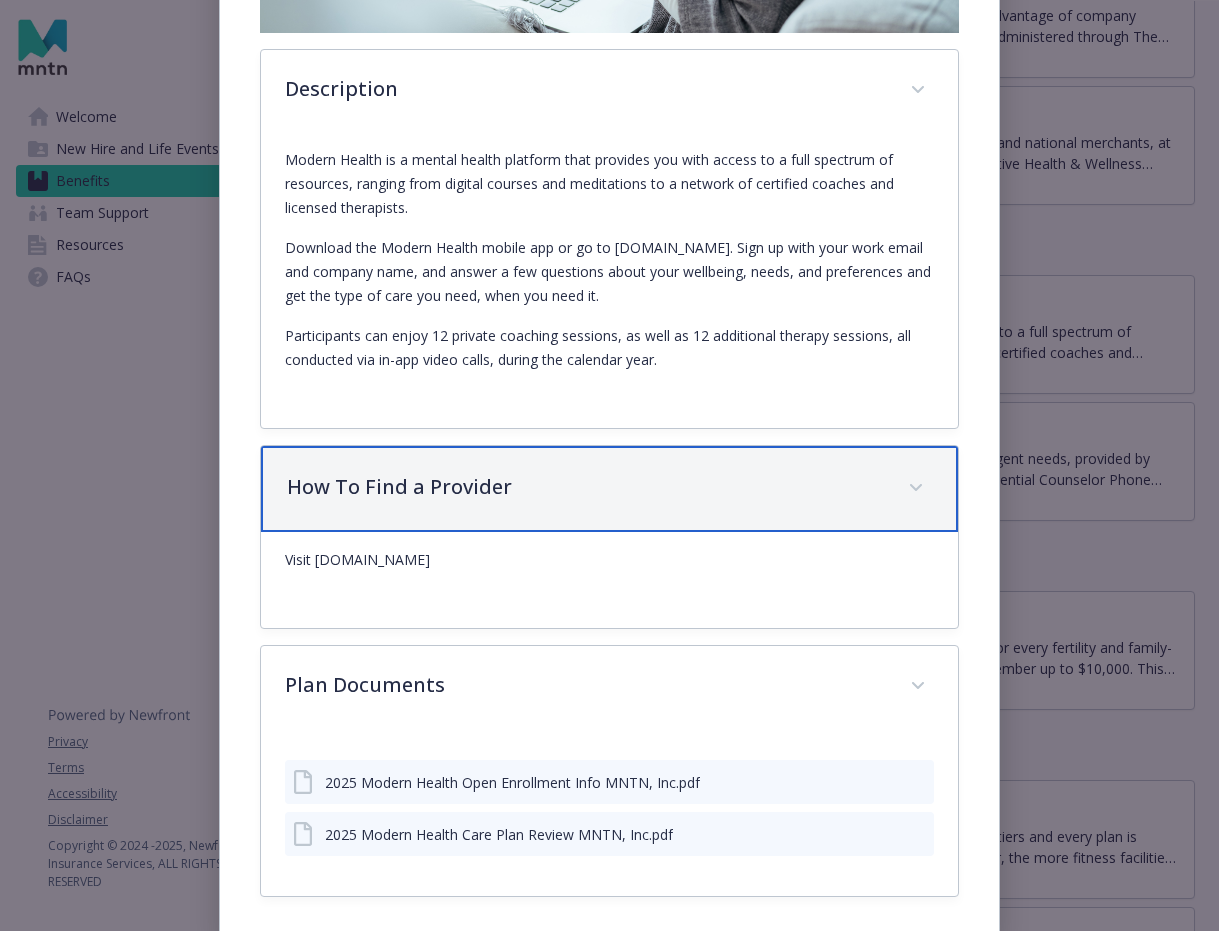 scroll, scrollTop: 802, scrollLeft: 0, axis: vertical 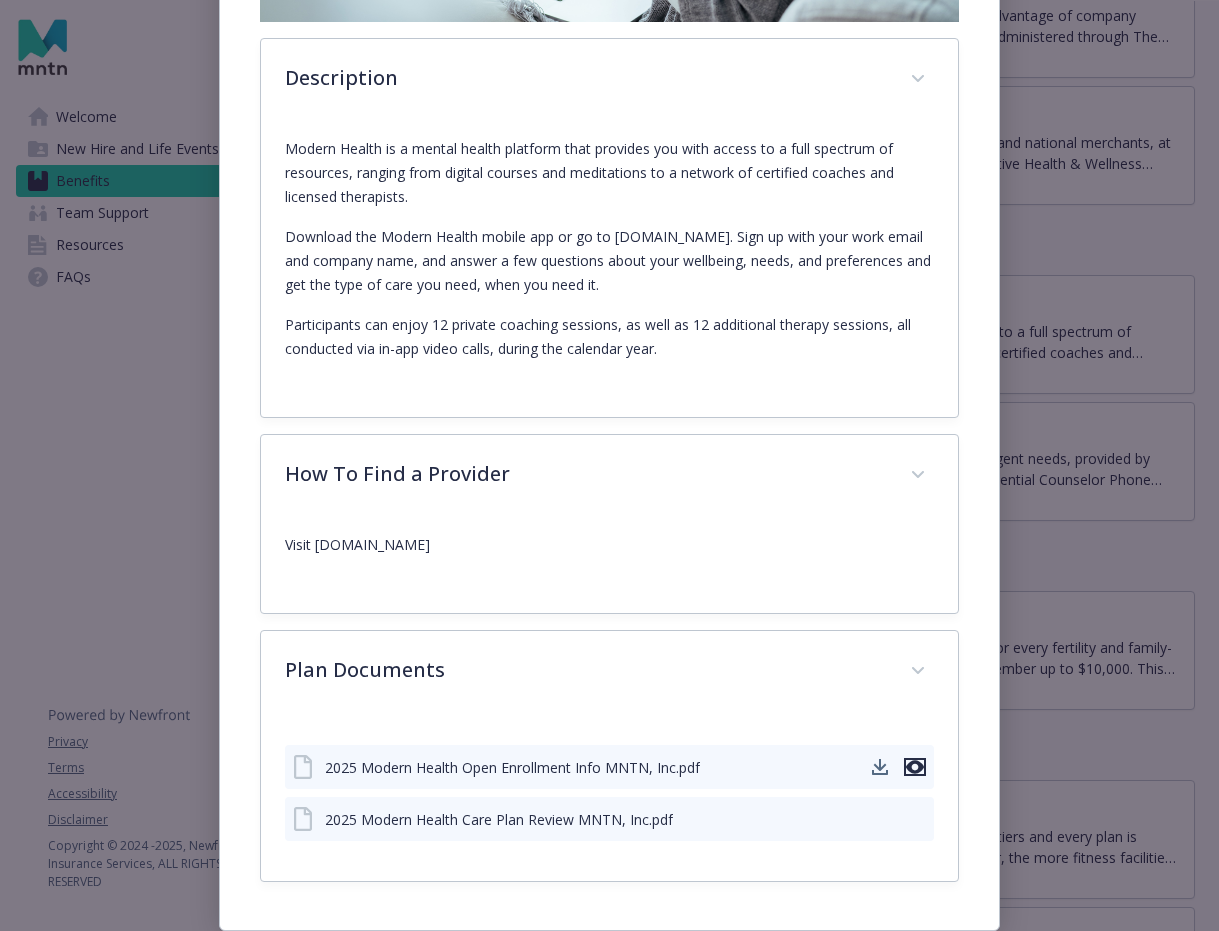 click 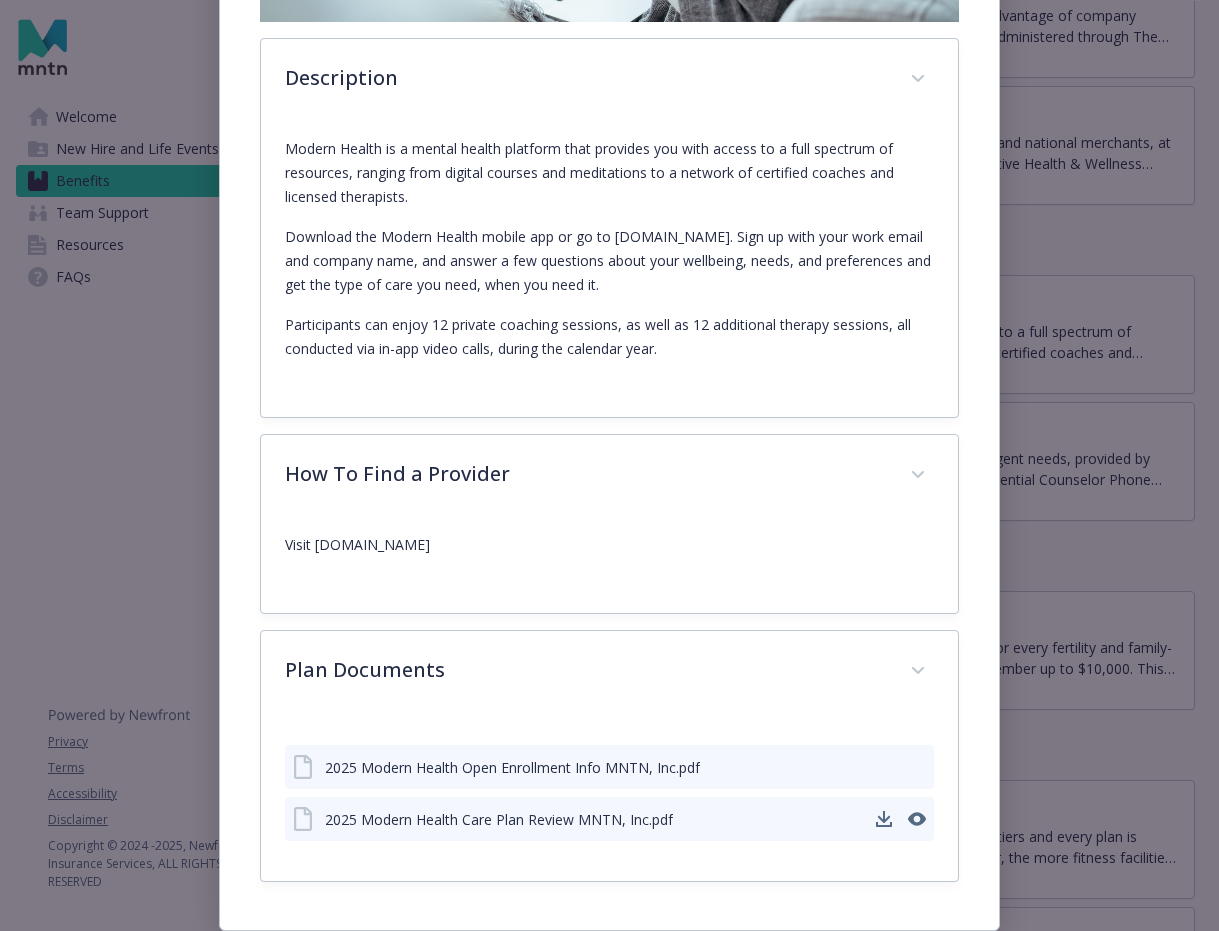 click on "2025 Modern Health Care Plan Review MNTN, Inc.pdf" at bounding box center [499, 819] 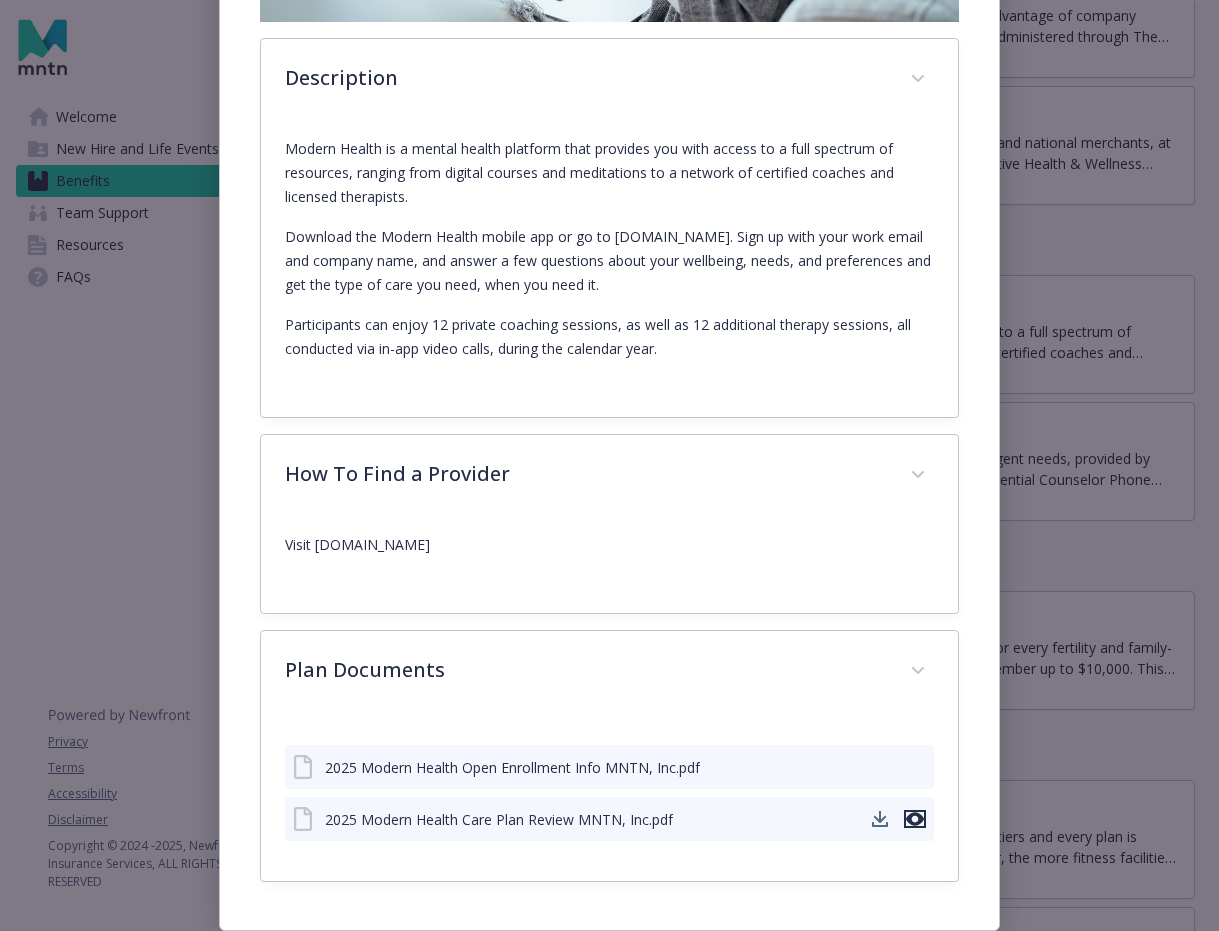 click 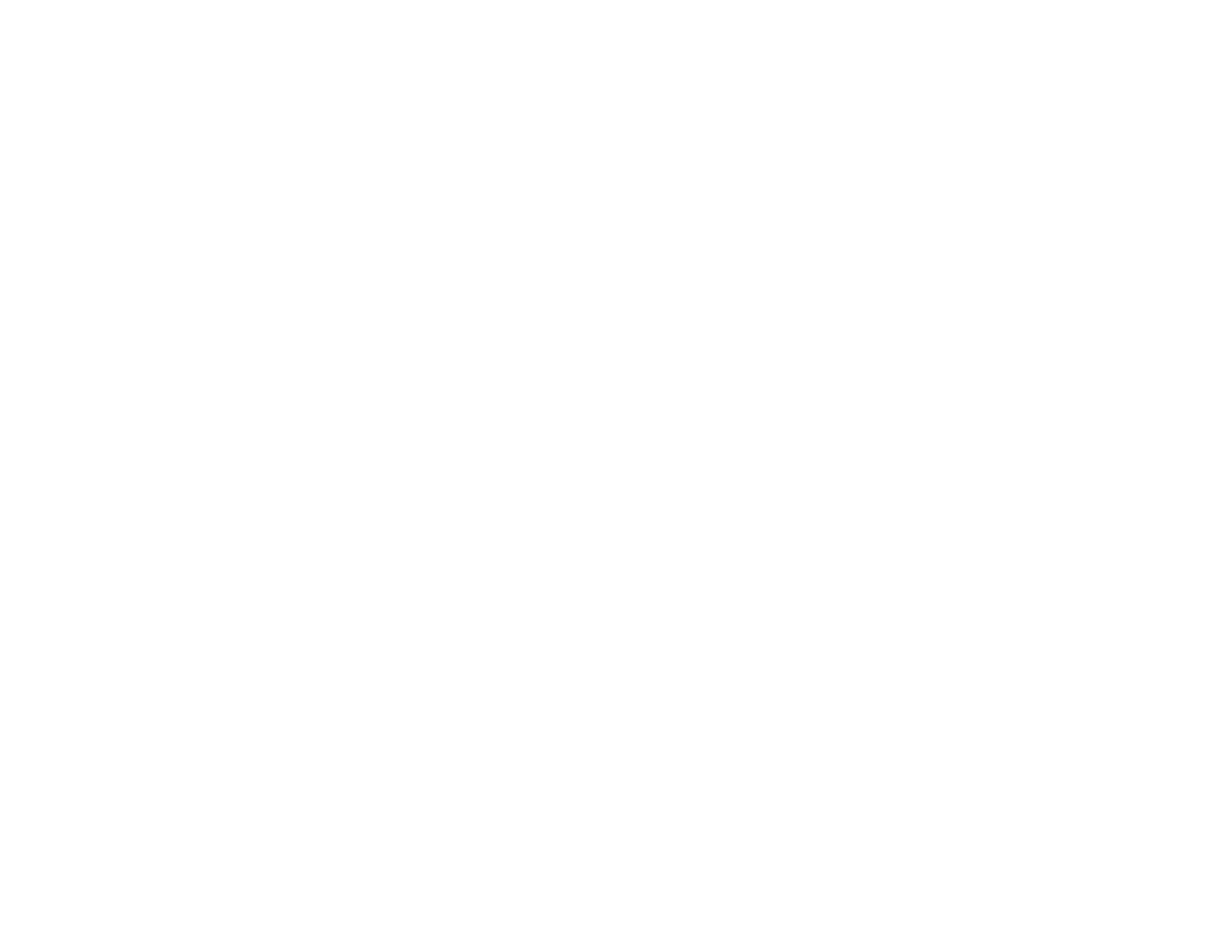 scroll, scrollTop: 0, scrollLeft: 0, axis: both 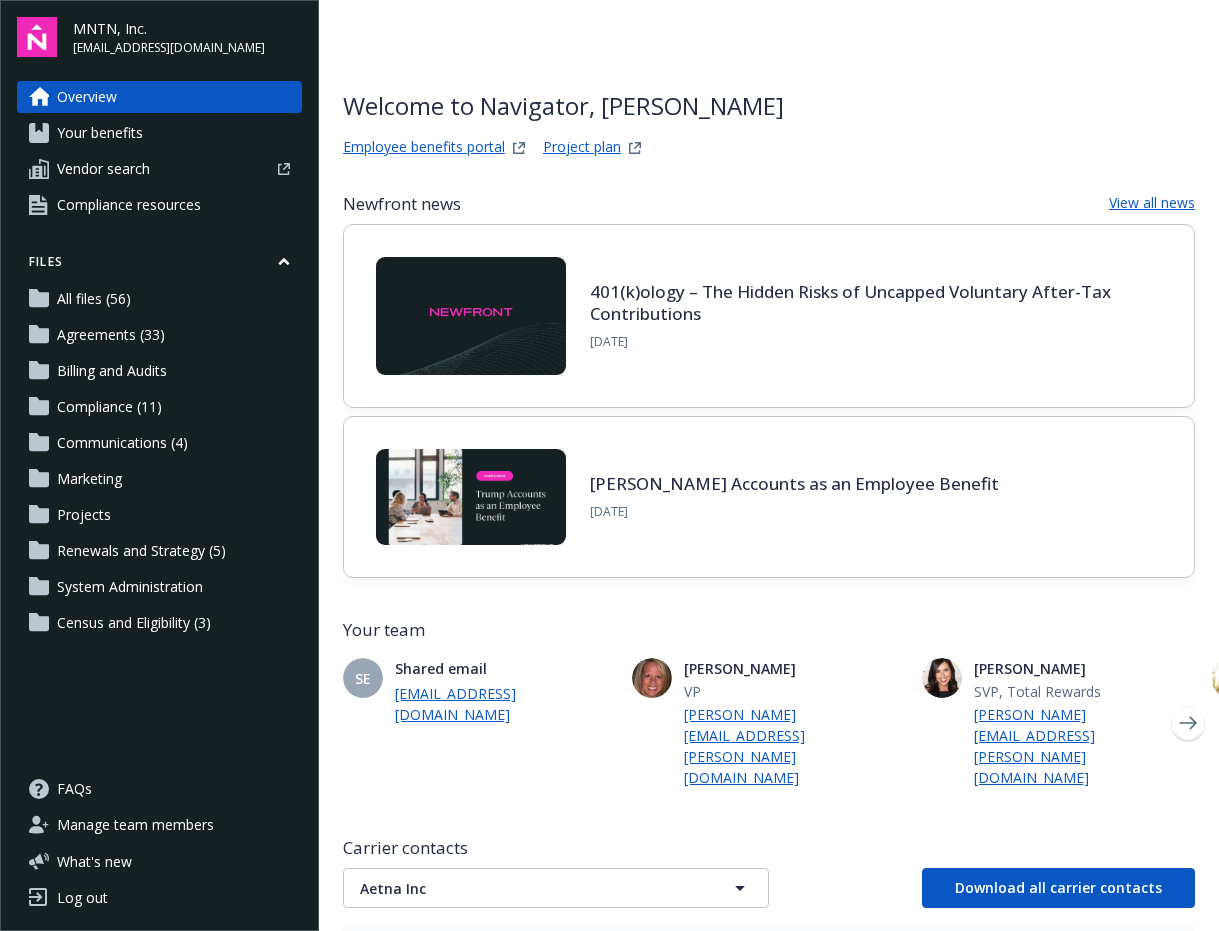 click on "Project plan" at bounding box center (582, 148) 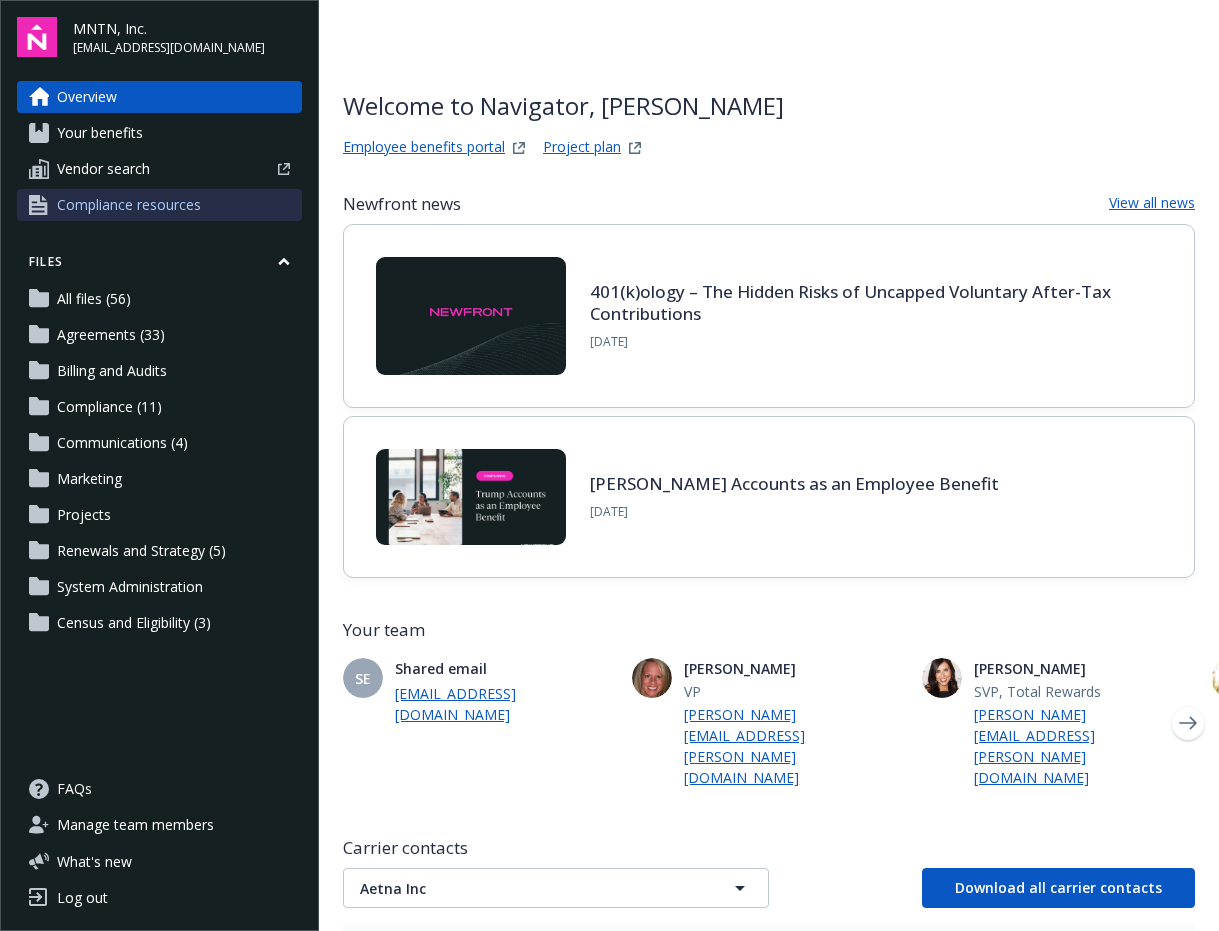 click on "Compliance resources" at bounding box center (129, 205) 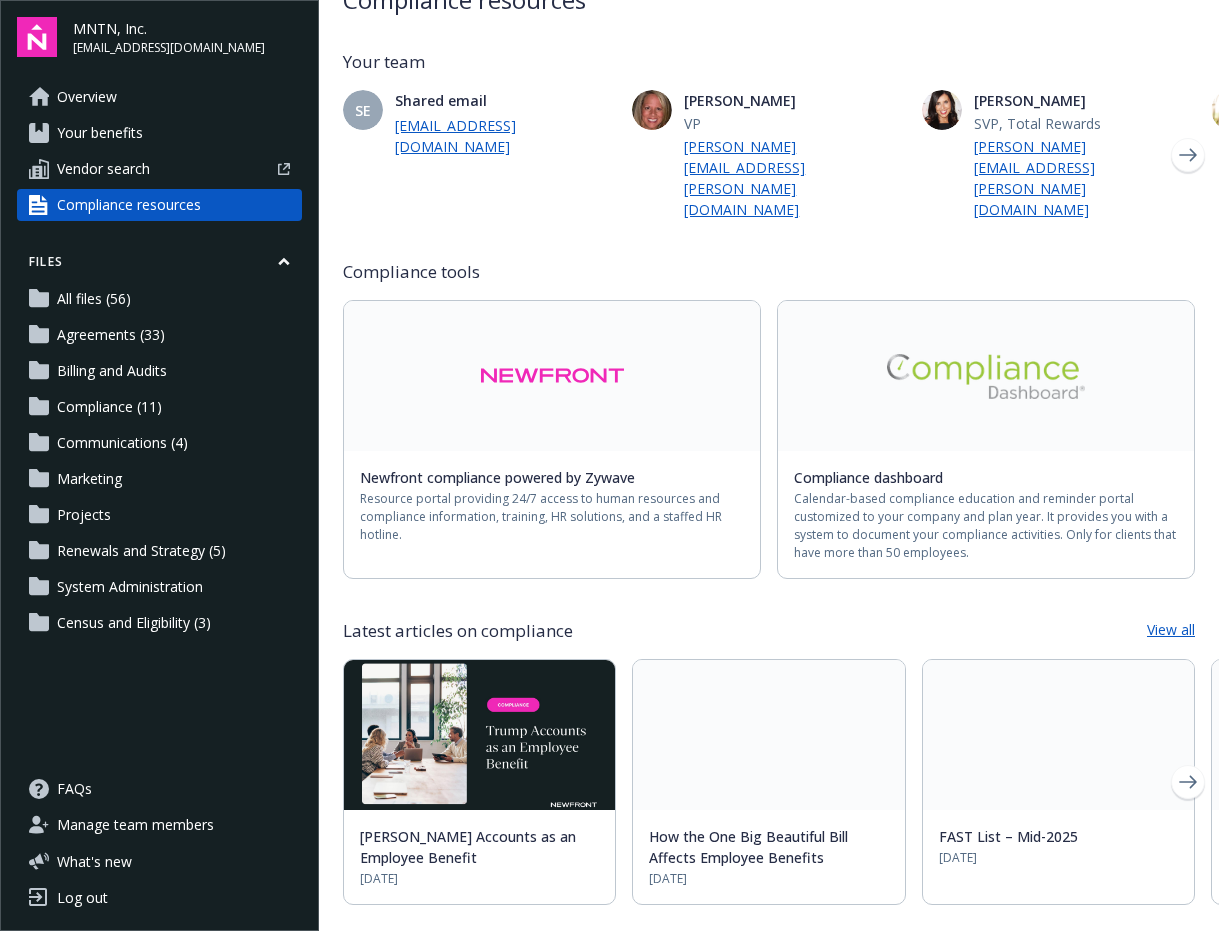 scroll, scrollTop: 107, scrollLeft: 0, axis: vertical 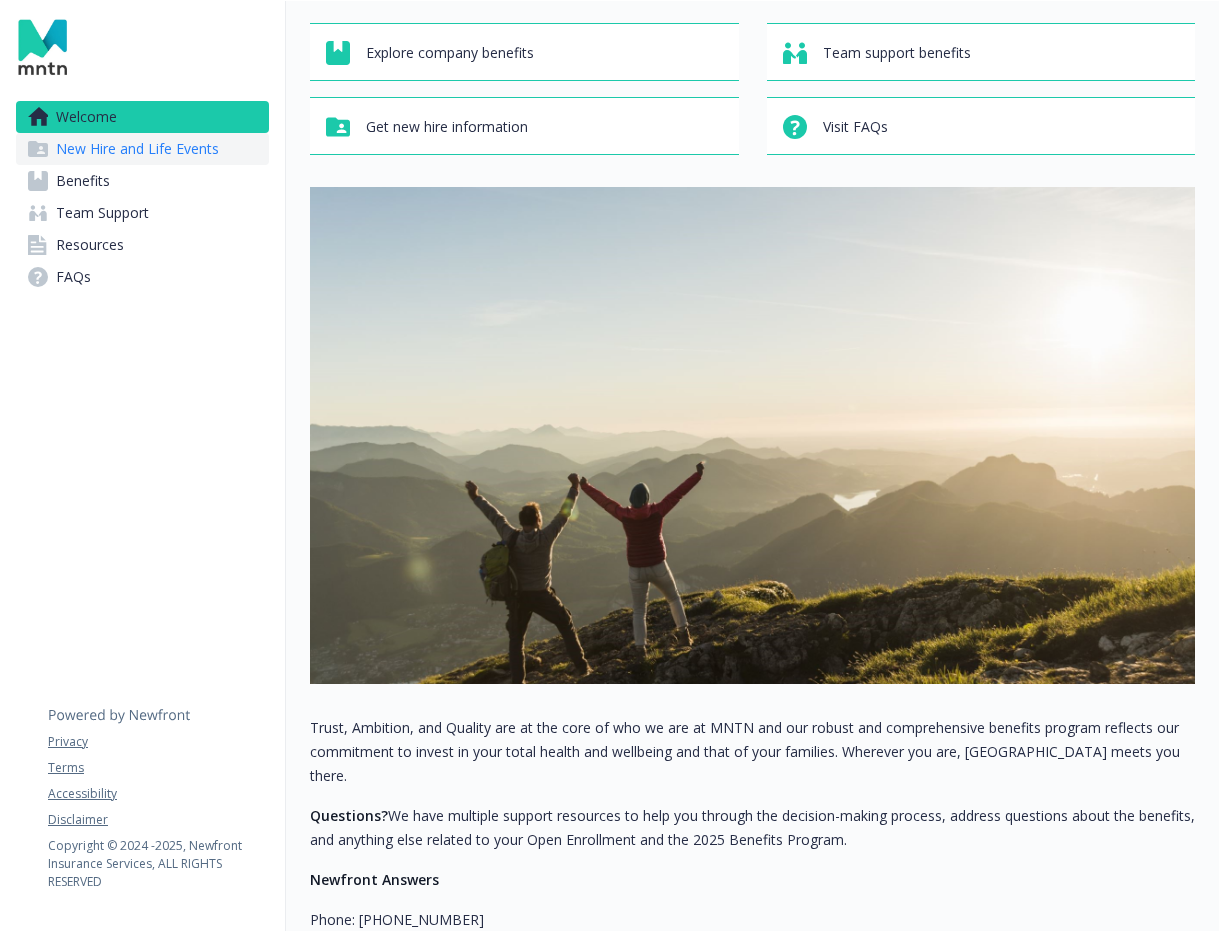 click on "New Hire and Life Events" at bounding box center (137, 149) 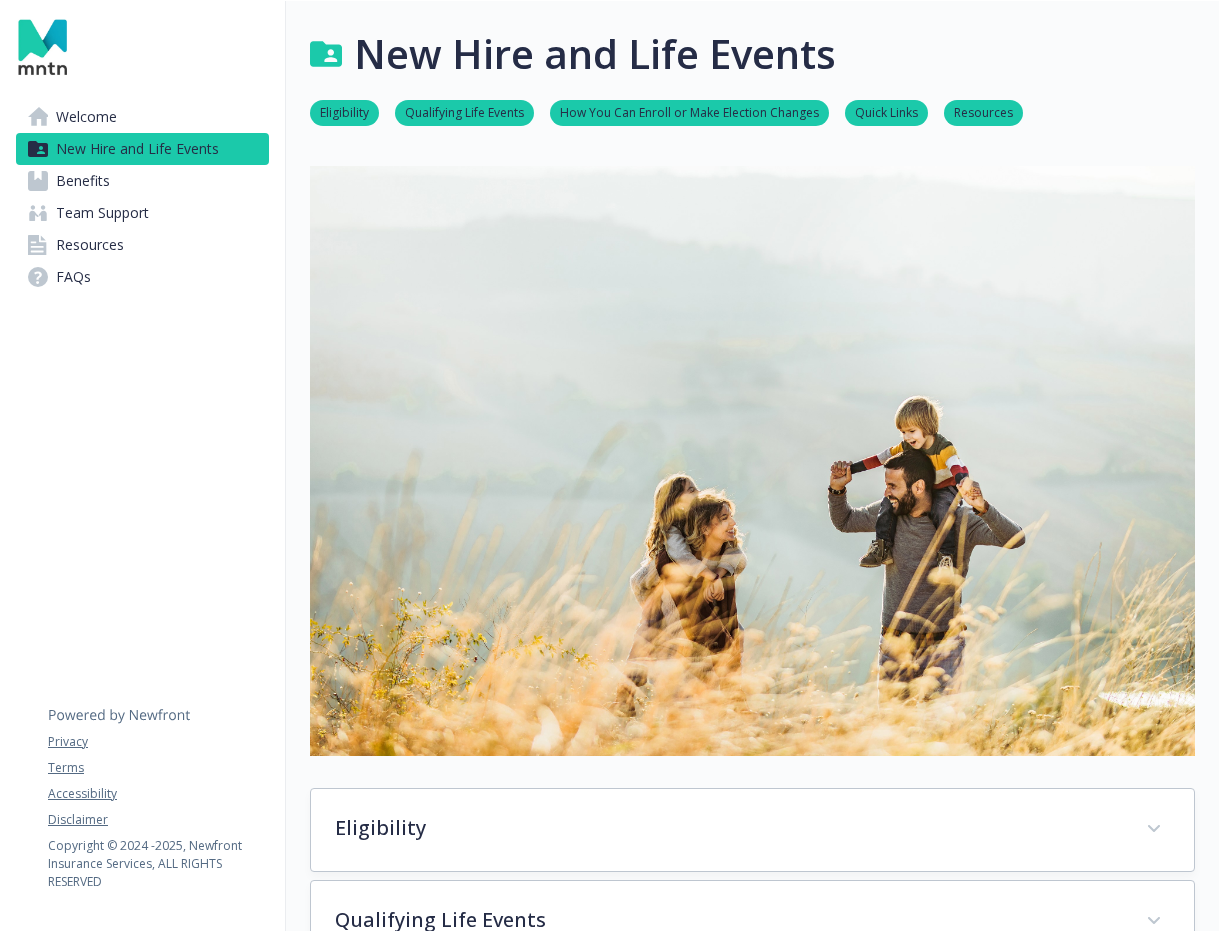 scroll, scrollTop: 102, scrollLeft: 0, axis: vertical 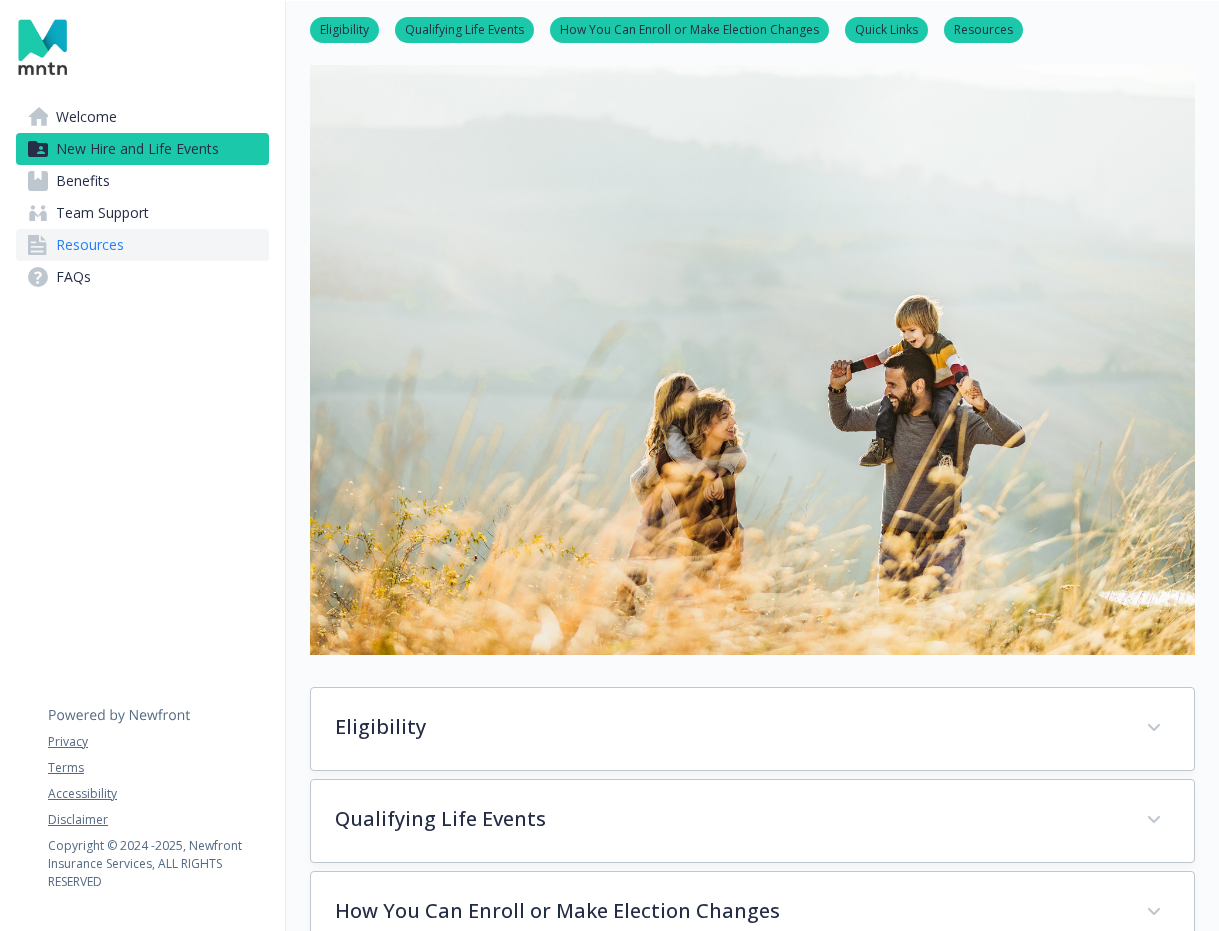 click on "Resources" at bounding box center [142, 245] 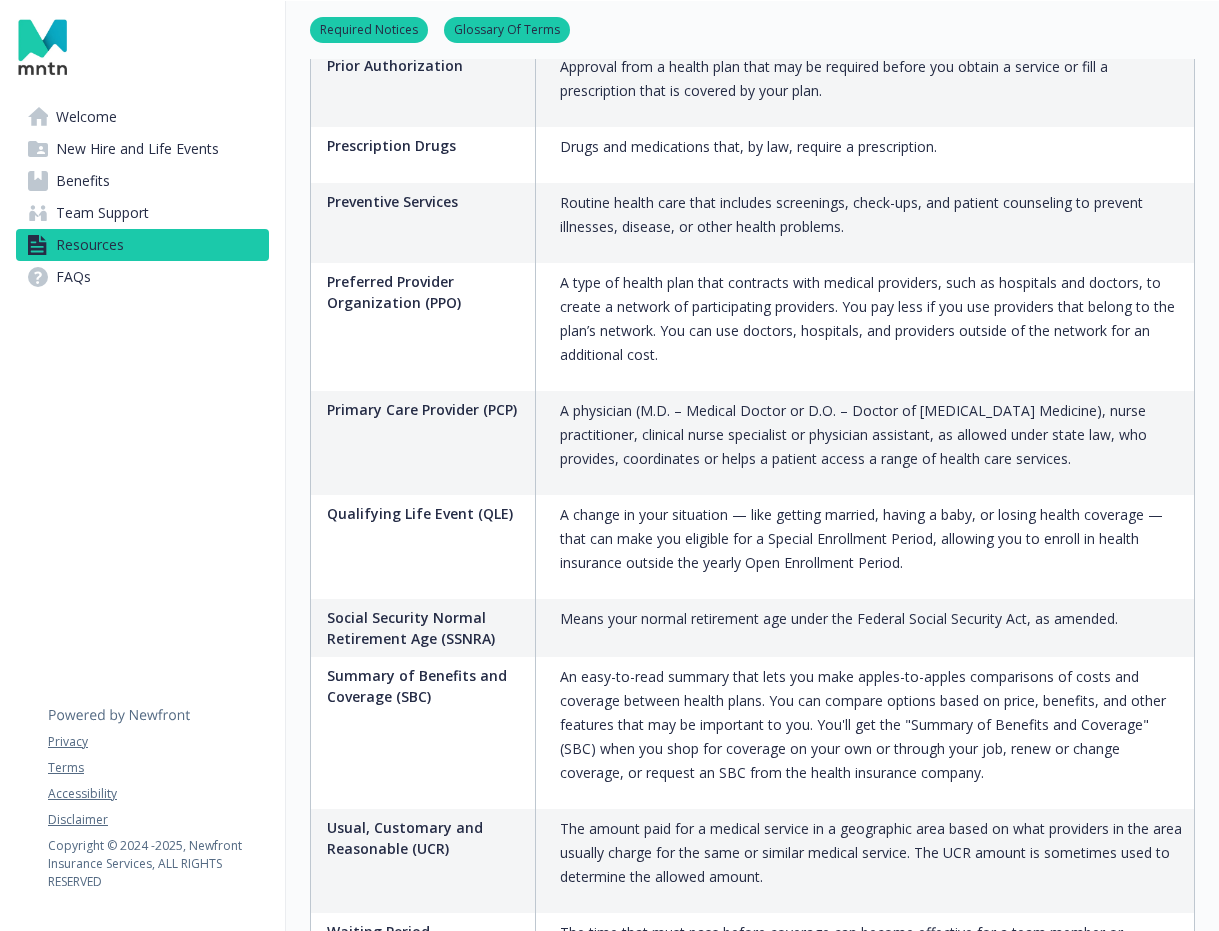 scroll, scrollTop: 3437, scrollLeft: 0, axis: vertical 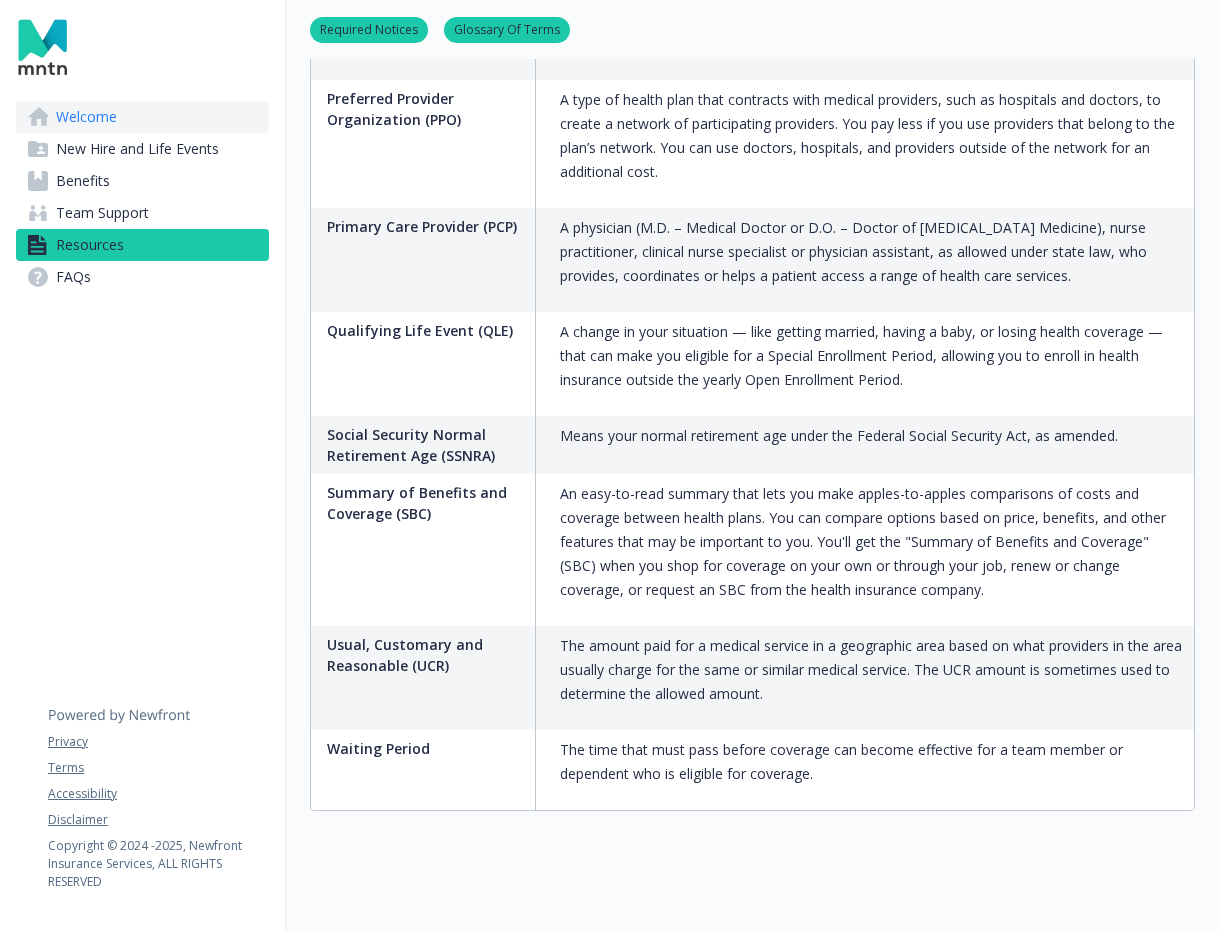 click on "Welcome" at bounding box center (142, 117) 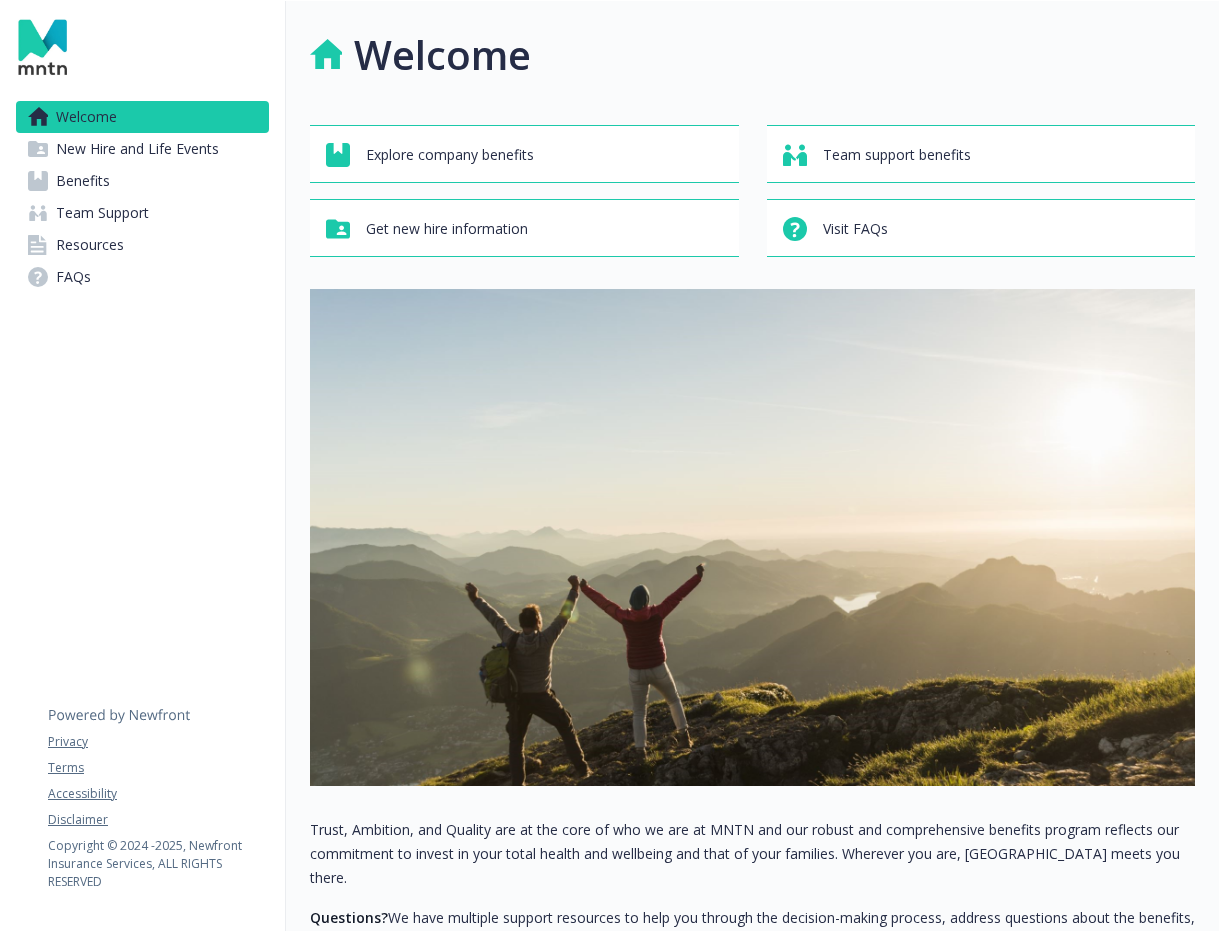 scroll, scrollTop: 0, scrollLeft: 0, axis: both 